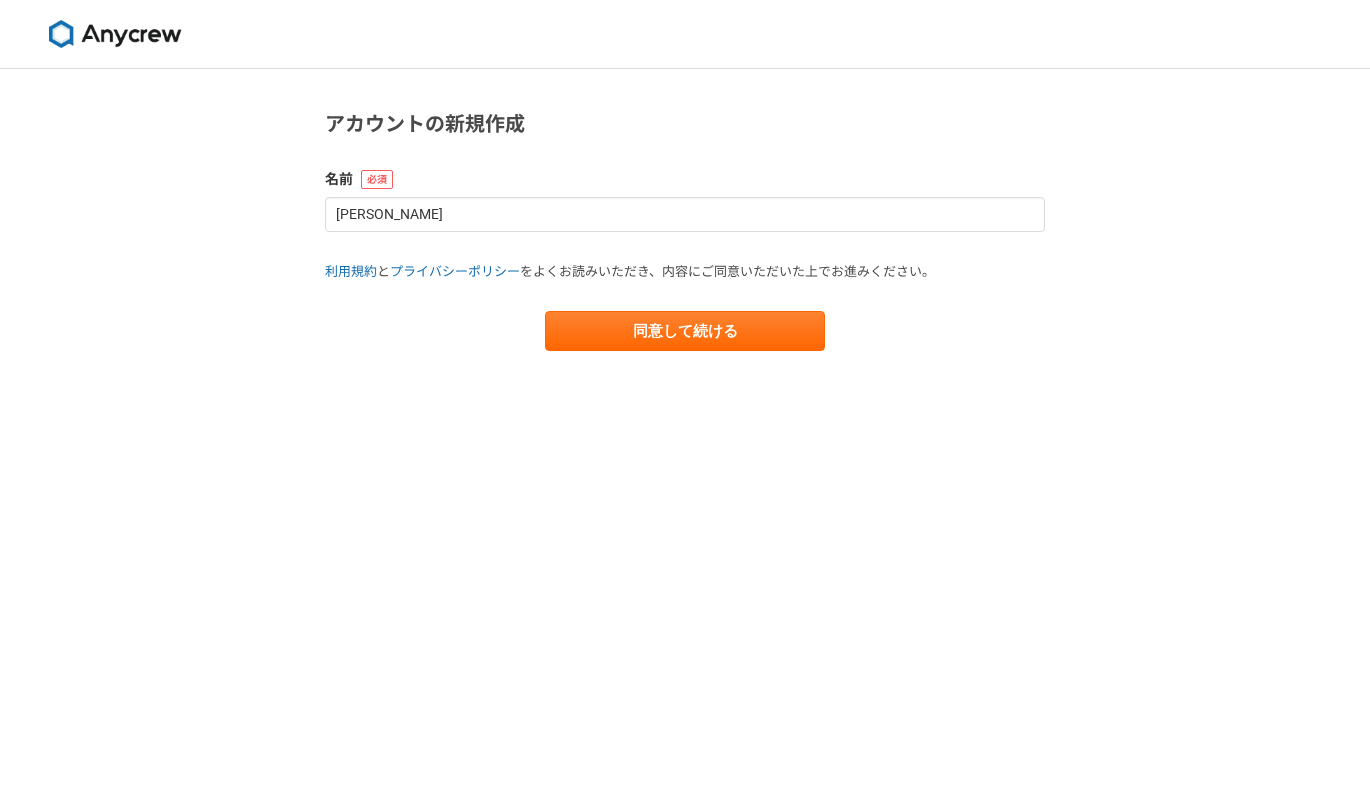 scroll, scrollTop: 0, scrollLeft: 0, axis: both 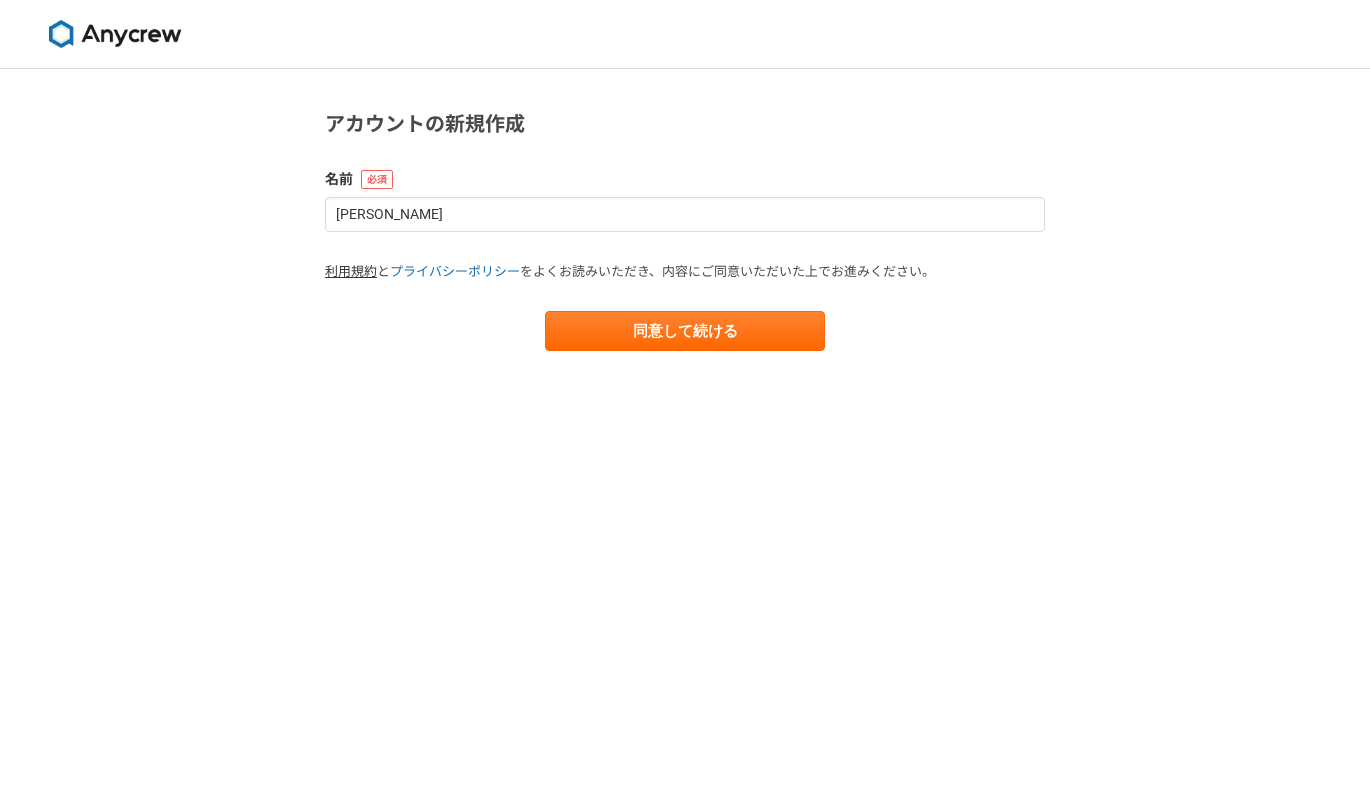 click on "利用規約" at bounding box center [351, 271] 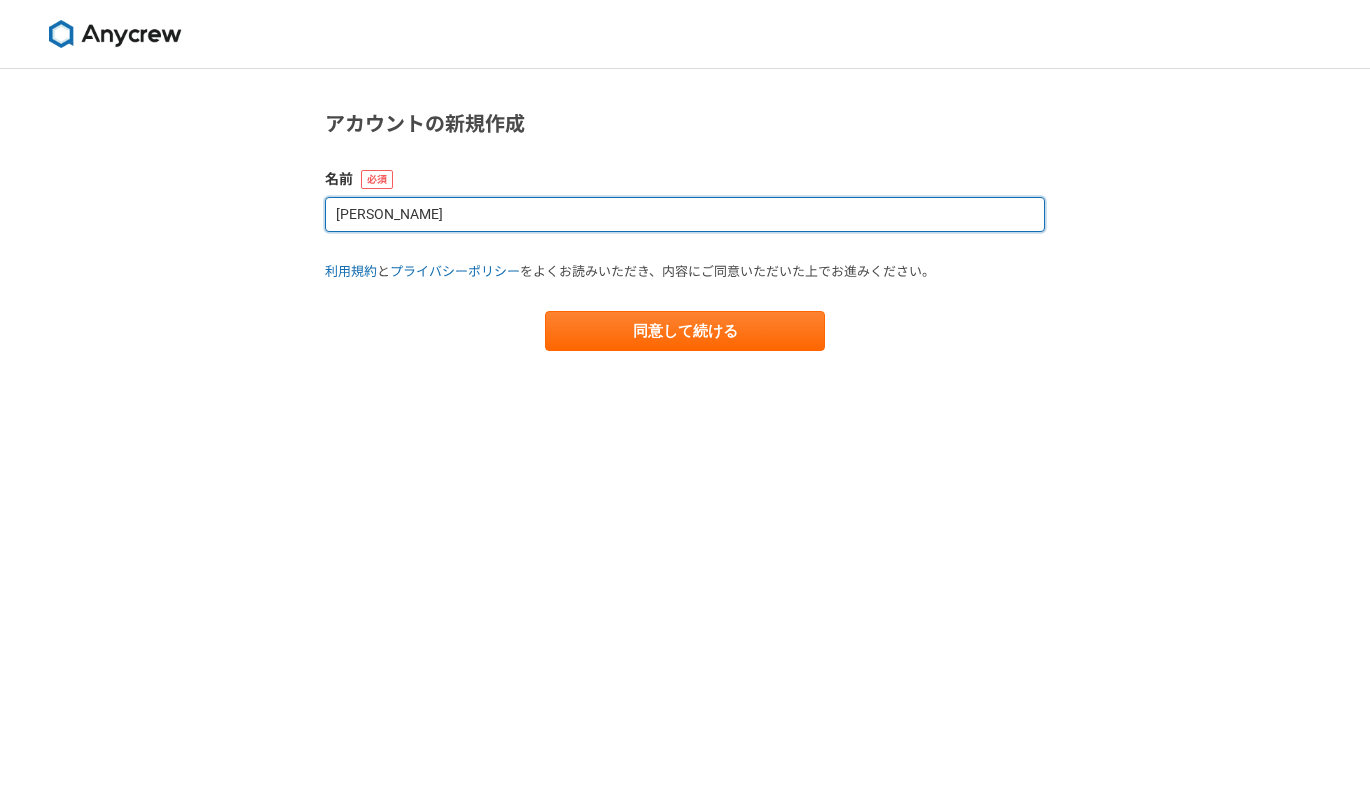 drag, startPoint x: 455, startPoint y: 204, endPoint x: 256, endPoint y: 194, distance: 199.2511 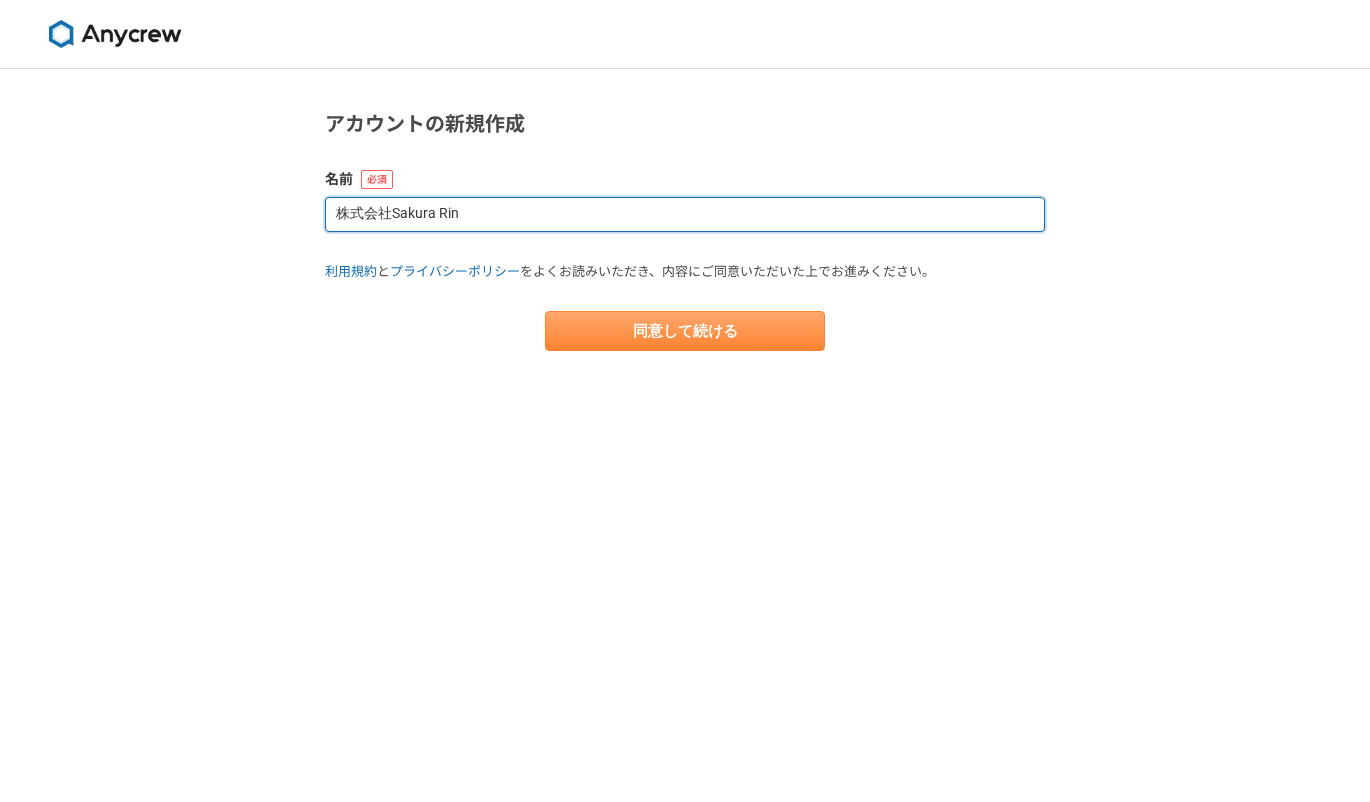 type on "株式会社Sakura Rin" 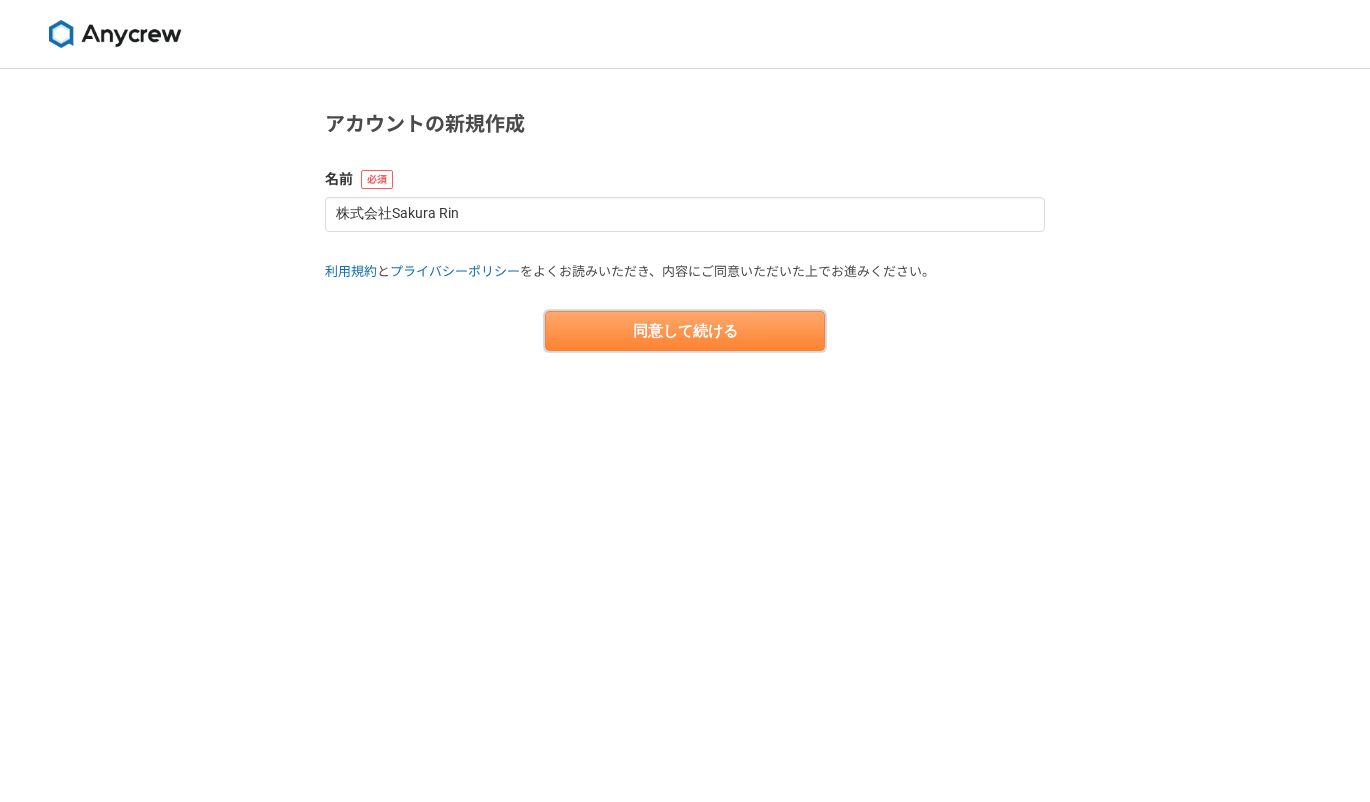 click on "同意して続ける" at bounding box center (685, 331) 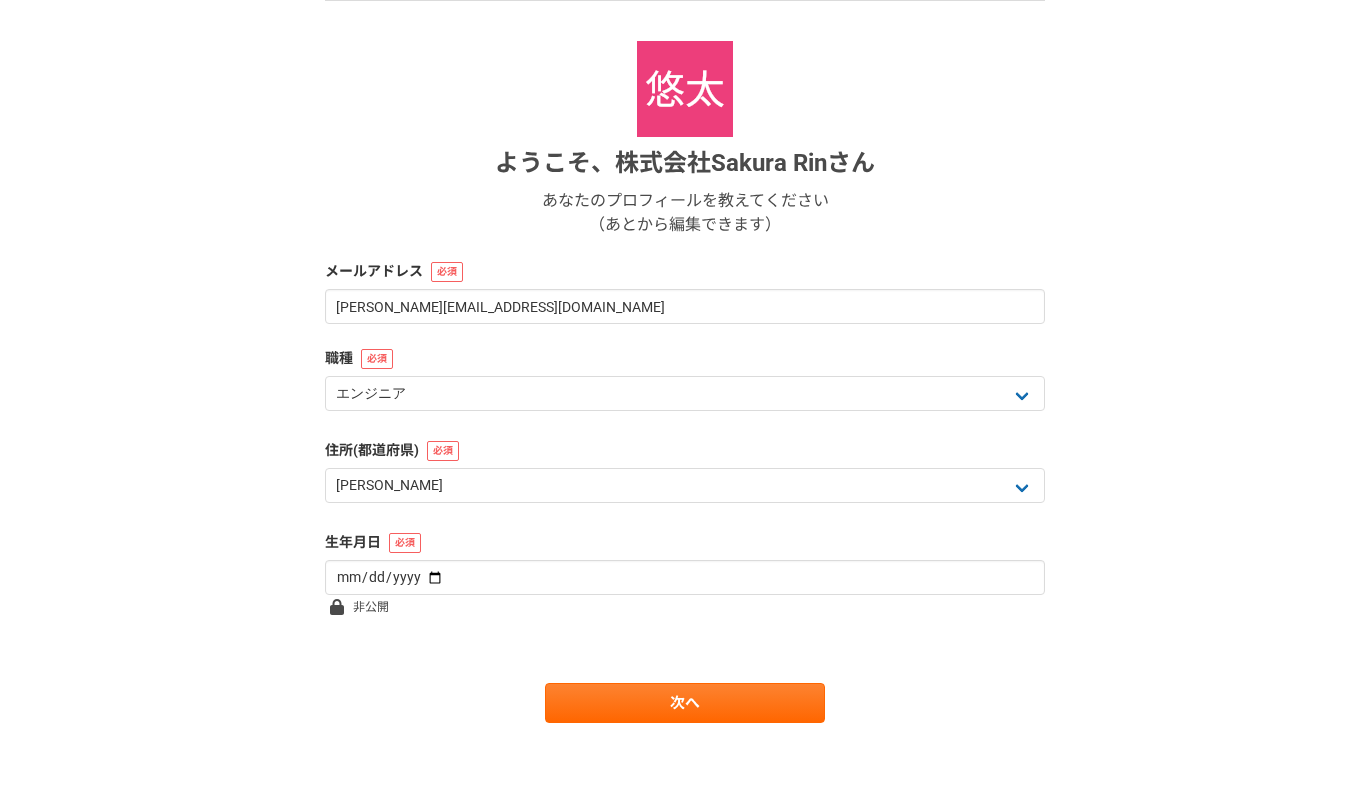 scroll, scrollTop: 194, scrollLeft: 0, axis: vertical 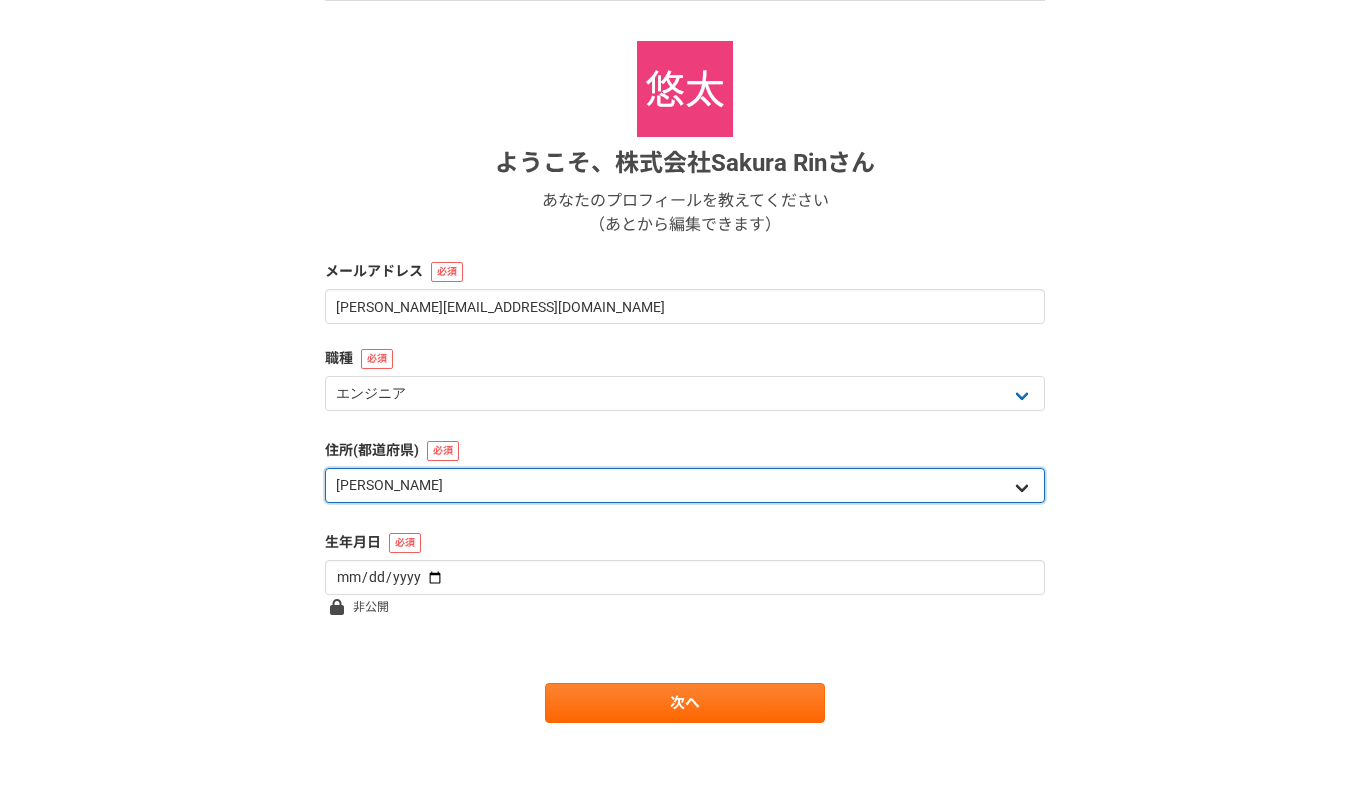 click on "北海道 [GEOGRAPHIC_DATA] [GEOGRAPHIC_DATA] [PERSON_NAME][GEOGRAPHIC_DATA] [PERSON_NAME][GEOGRAPHIC_DATA] [GEOGRAPHIC_DATA] [PERSON_NAME][GEOGRAPHIC_DATA] [GEOGRAPHIC_DATA] [GEOGRAPHIC_DATA] [GEOGRAPHIC_DATA] [GEOGRAPHIC_DATA] [PERSON_NAME][GEOGRAPHIC_DATA] [PERSON_NAME] [GEOGRAPHIC_DATA] [GEOGRAPHIC_DATA] [GEOGRAPHIC_DATA] [PERSON_NAME][GEOGRAPHIC_DATA] [PERSON_NAME][GEOGRAPHIC_DATA] [GEOGRAPHIC_DATA] [PERSON_NAME][GEOGRAPHIC_DATA] [GEOGRAPHIC_DATA] [GEOGRAPHIC_DATA] [GEOGRAPHIC_DATA] [GEOGRAPHIC_DATA] [GEOGRAPHIC_DATA] [GEOGRAPHIC_DATA] [GEOGRAPHIC_DATA] [GEOGRAPHIC_DATA] [GEOGRAPHIC_DATA] [GEOGRAPHIC_DATA] [GEOGRAPHIC_DATA] [GEOGRAPHIC_DATA] [GEOGRAPHIC_DATA] [GEOGRAPHIC_DATA] [PERSON_NAME][GEOGRAPHIC_DATA] [GEOGRAPHIC_DATA] [GEOGRAPHIC_DATA] [GEOGRAPHIC_DATA] [GEOGRAPHIC_DATA] [GEOGRAPHIC_DATA] [GEOGRAPHIC_DATA] [GEOGRAPHIC_DATA] [GEOGRAPHIC_DATA] [GEOGRAPHIC_DATA] [PERSON_NAME][GEOGRAPHIC_DATA] [GEOGRAPHIC_DATA] [GEOGRAPHIC_DATA] 海外" at bounding box center [685, 485] 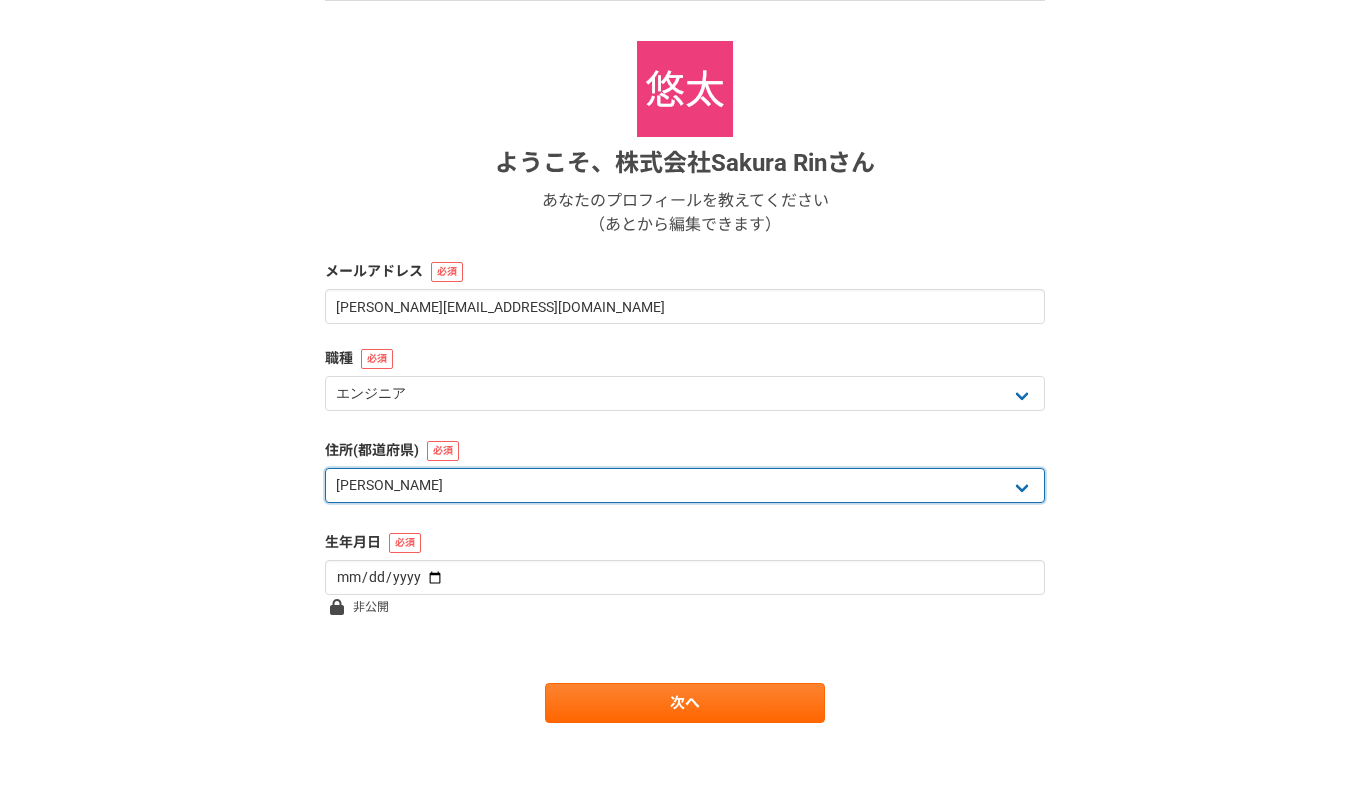 select on "27" 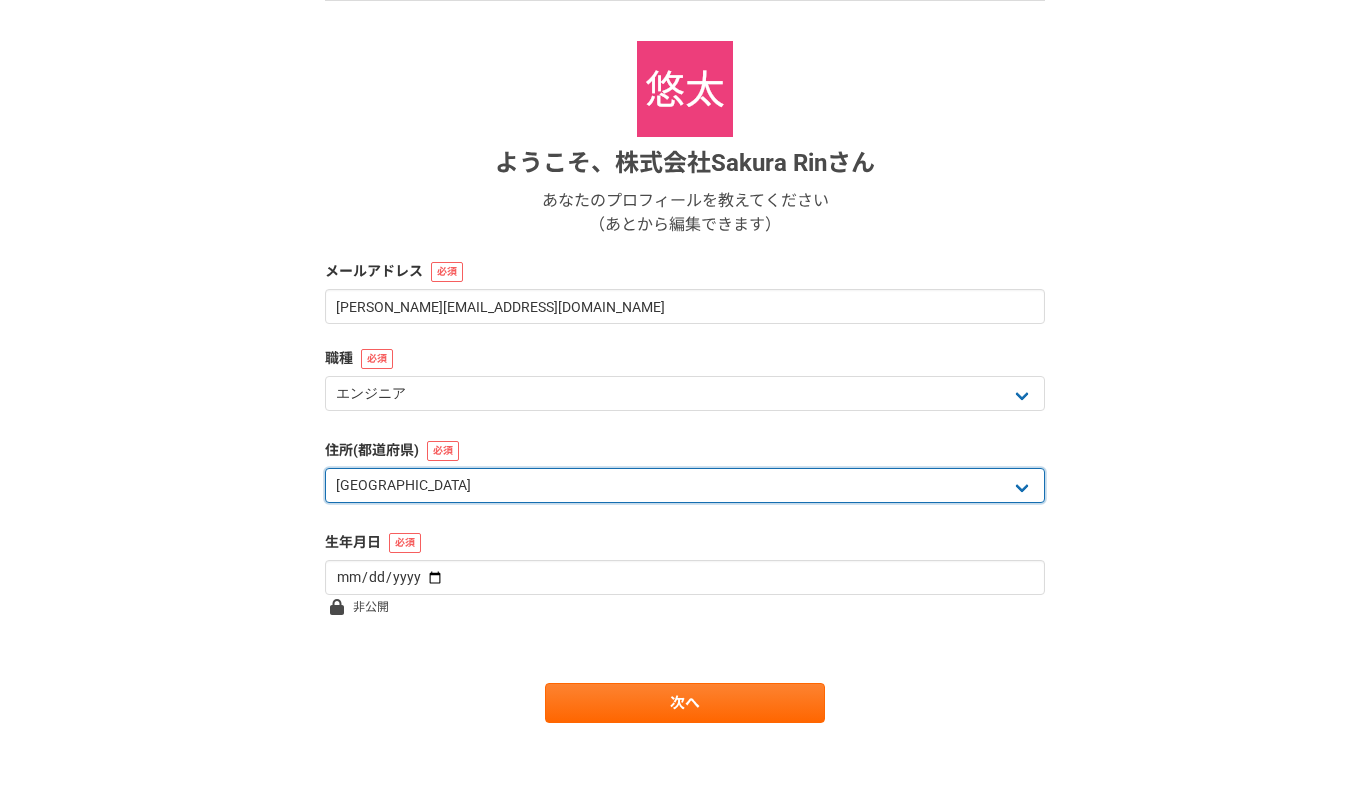 click on "北海道 [GEOGRAPHIC_DATA] [GEOGRAPHIC_DATA] [PERSON_NAME][GEOGRAPHIC_DATA] [PERSON_NAME][GEOGRAPHIC_DATA] [GEOGRAPHIC_DATA] [PERSON_NAME][GEOGRAPHIC_DATA] [GEOGRAPHIC_DATA] [GEOGRAPHIC_DATA] [GEOGRAPHIC_DATA] [GEOGRAPHIC_DATA] [PERSON_NAME][GEOGRAPHIC_DATA] [PERSON_NAME] [GEOGRAPHIC_DATA] [GEOGRAPHIC_DATA] [GEOGRAPHIC_DATA] [PERSON_NAME][GEOGRAPHIC_DATA] [PERSON_NAME][GEOGRAPHIC_DATA] [GEOGRAPHIC_DATA] [PERSON_NAME][GEOGRAPHIC_DATA] [GEOGRAPHIC_DATA] [GEOGRAPHIC_DATA] [GEOGRAPHIC_DATA] [GEOGRAPHIC_DATA] [GEOGRAPHIC_DATA] [GEOGRAPHIC_DATA] [GEOGRAPHIC_DATA] [GEOGRAPHIC_DATA] [GEOGRAPHIC_DATA] [GEOGRAPHIC_DATA] [GEOGRAPHIC_DATA] [GEOGRAPHIC_DATA] [GEOGRAPHIC_DATA] [GEOGRAPHIC_DATA] [PERSON_NAME][GEOGRAPHIC_DATA] [GEOGRAPHIC_DATA] [GEOGRAPHIC_DATA] [GEOGRAPHIC_DATA] [GEOGRAPHIC_DATA] [GEOGRAPHIC_DATA] [GEOGRAPHIC_DATA] [GEOGRAPHIC_DATA] [GEOGRAPHIC_DATA] [GEOGRAPHIC_DATA] [PERSON_NAME][GEOGRAPHIC_DATA] [GEOGRAPHIC_DATA] [GEOGRAPHIC_DATA] 海外" at bounding box center [685, 485] 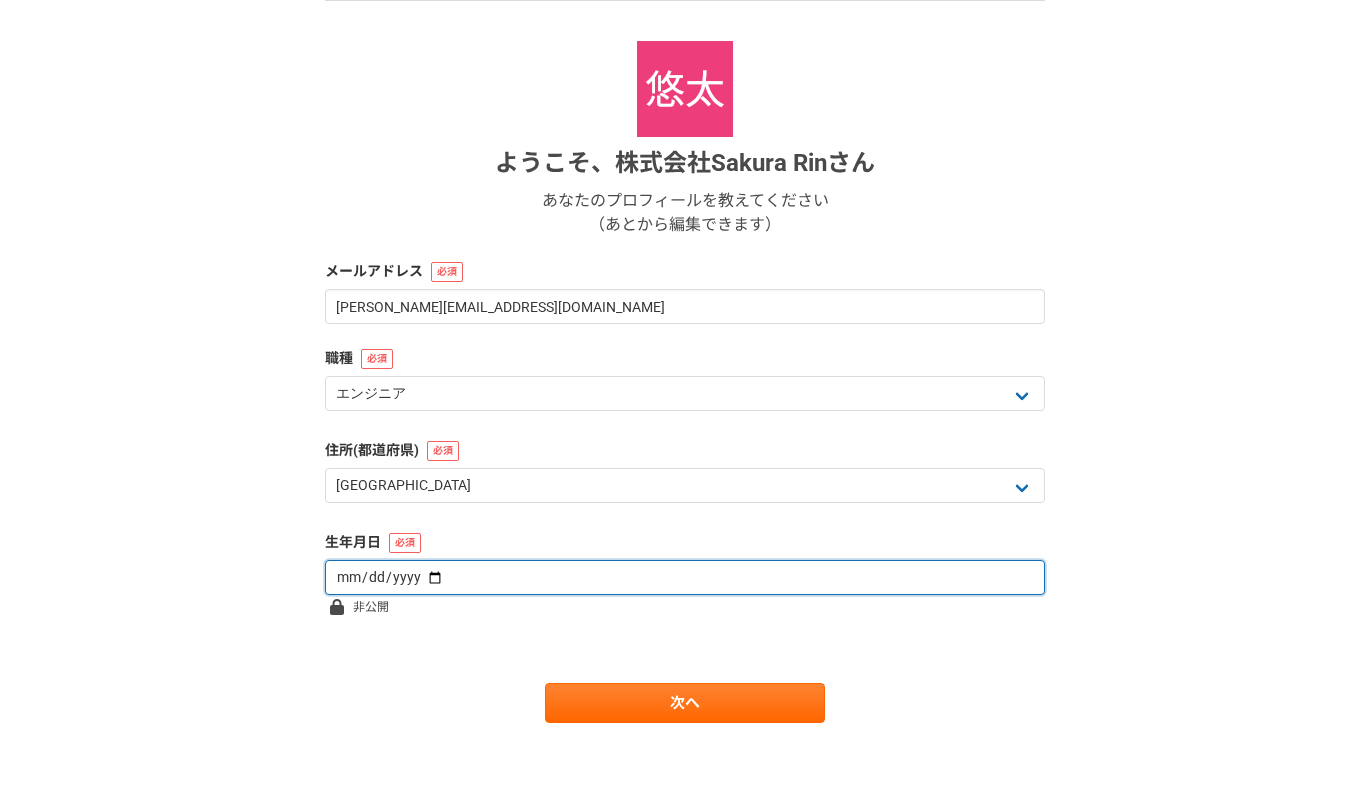 click at bounding box center [685, 577] 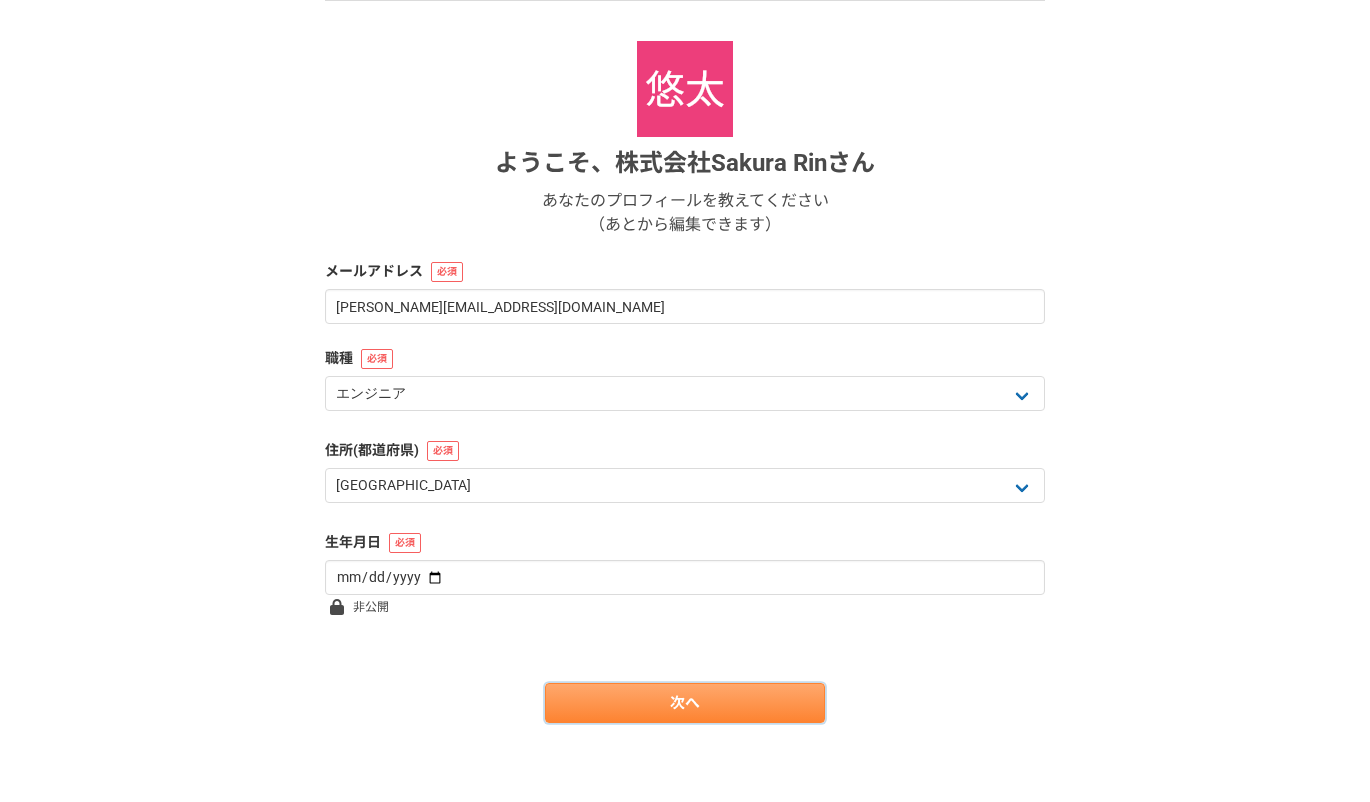 click on "次へ" at bounding box center (685, 703) 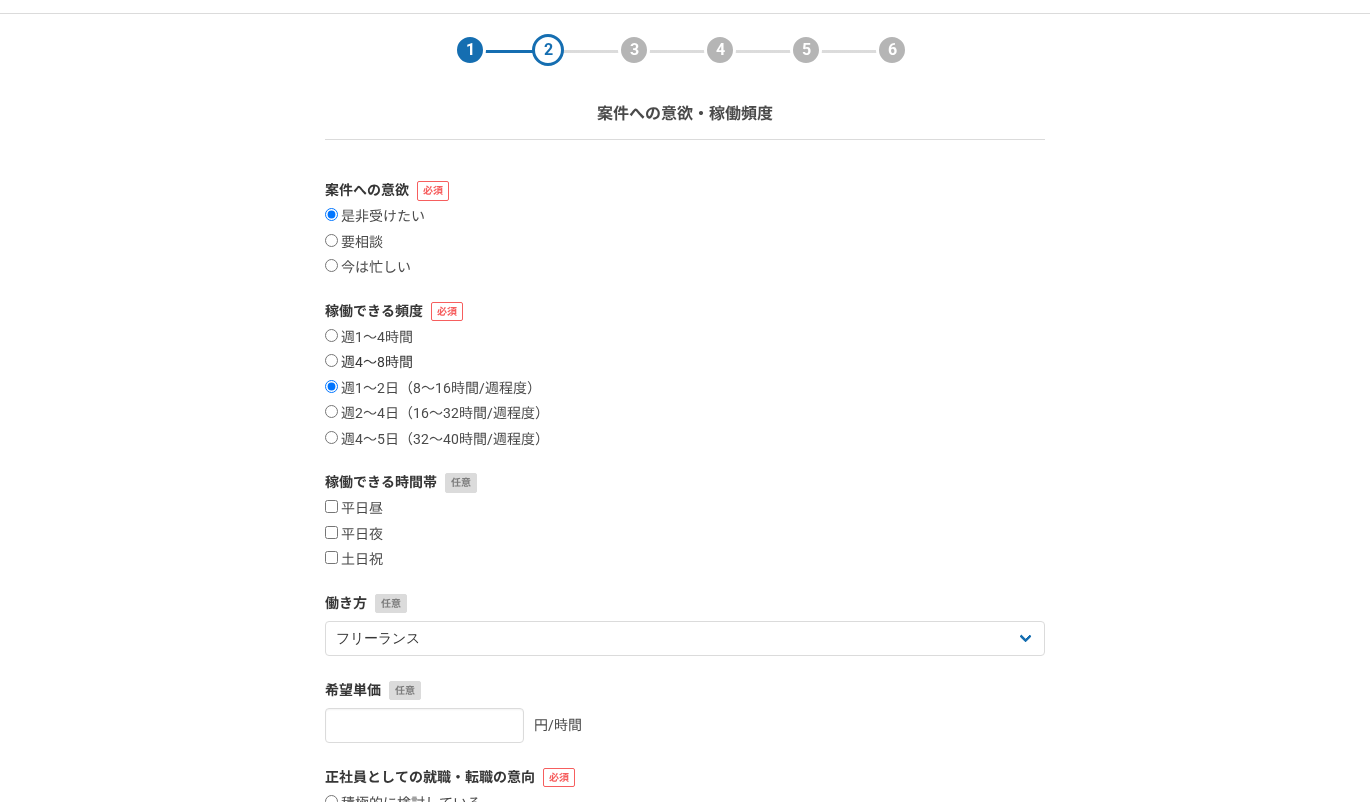 scroll, scrollTop: 100, scrollLeft: 0, axis: vertical 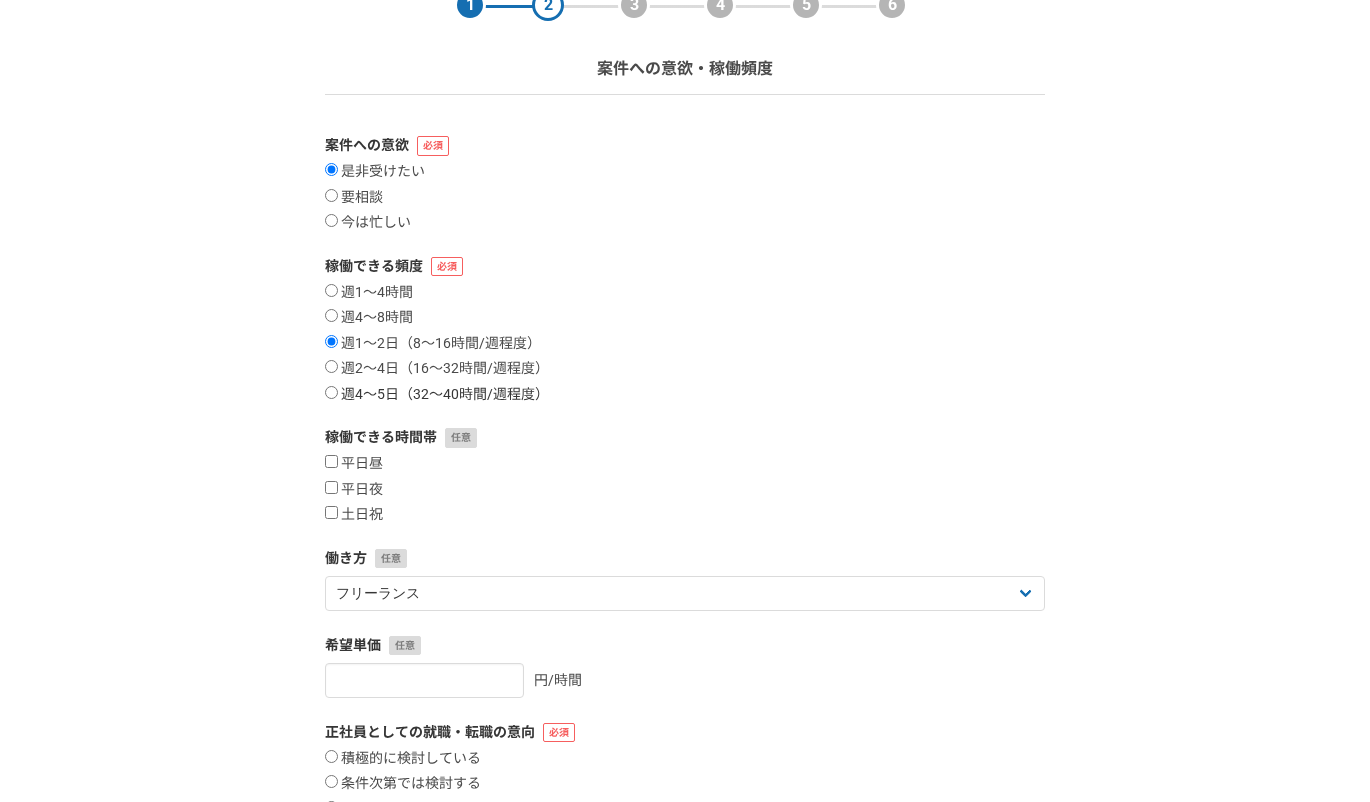click on "週4〜5日（32〜40時間/週程度）" at bounding box center [331, 392] 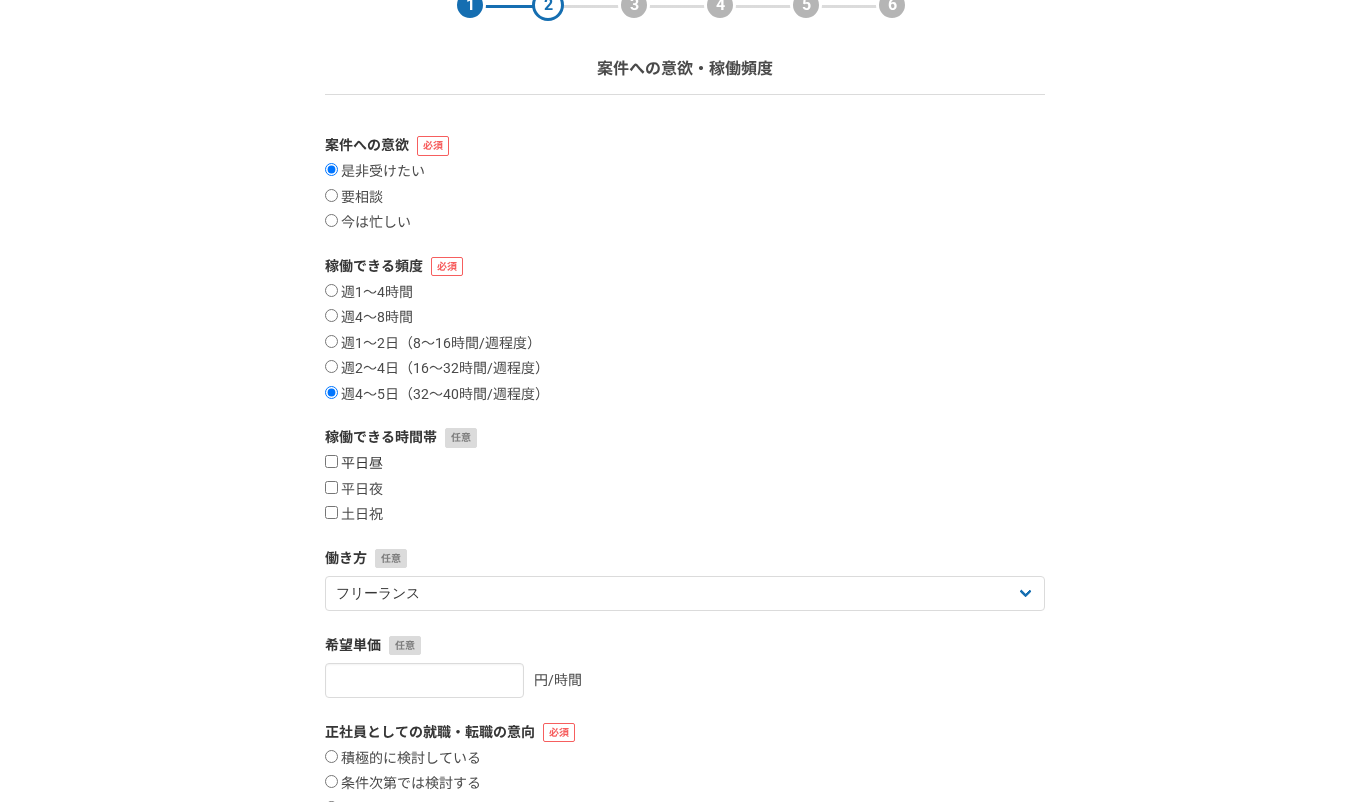 click on "平日昼" at bounding box center [331, 461] 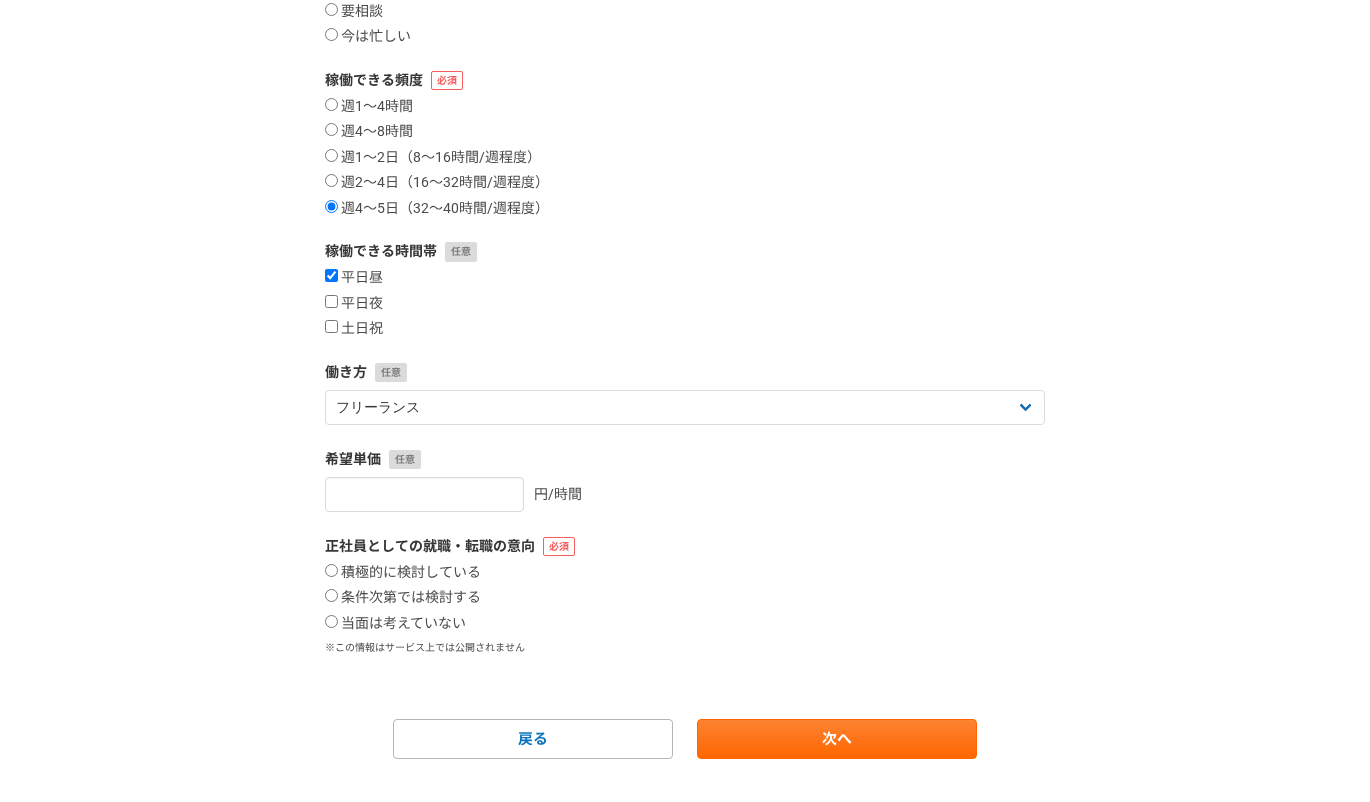 scroll, scrollTop: 322, scrollLeft: 0, axis: vertical 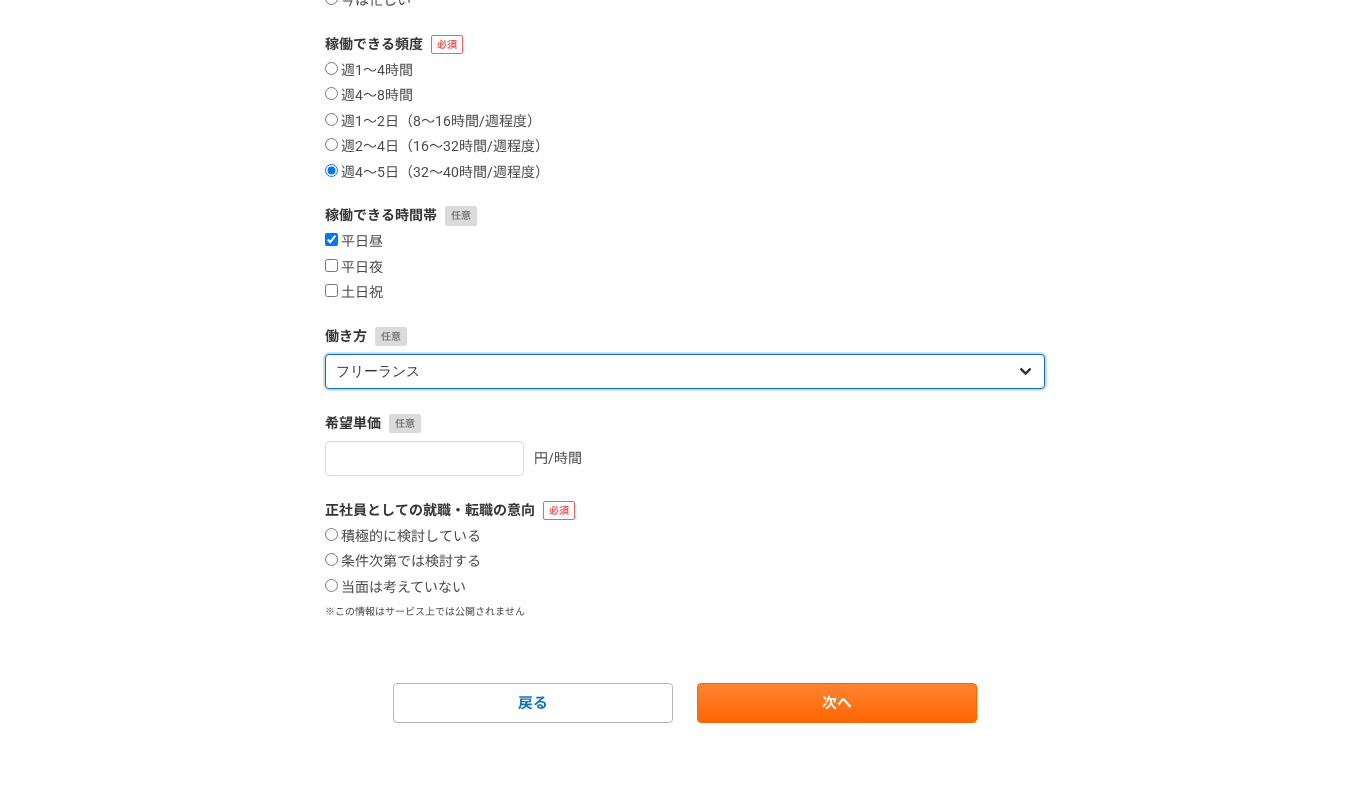 click on "フリーランス 副業 その他" at bounding box center (685, 371) 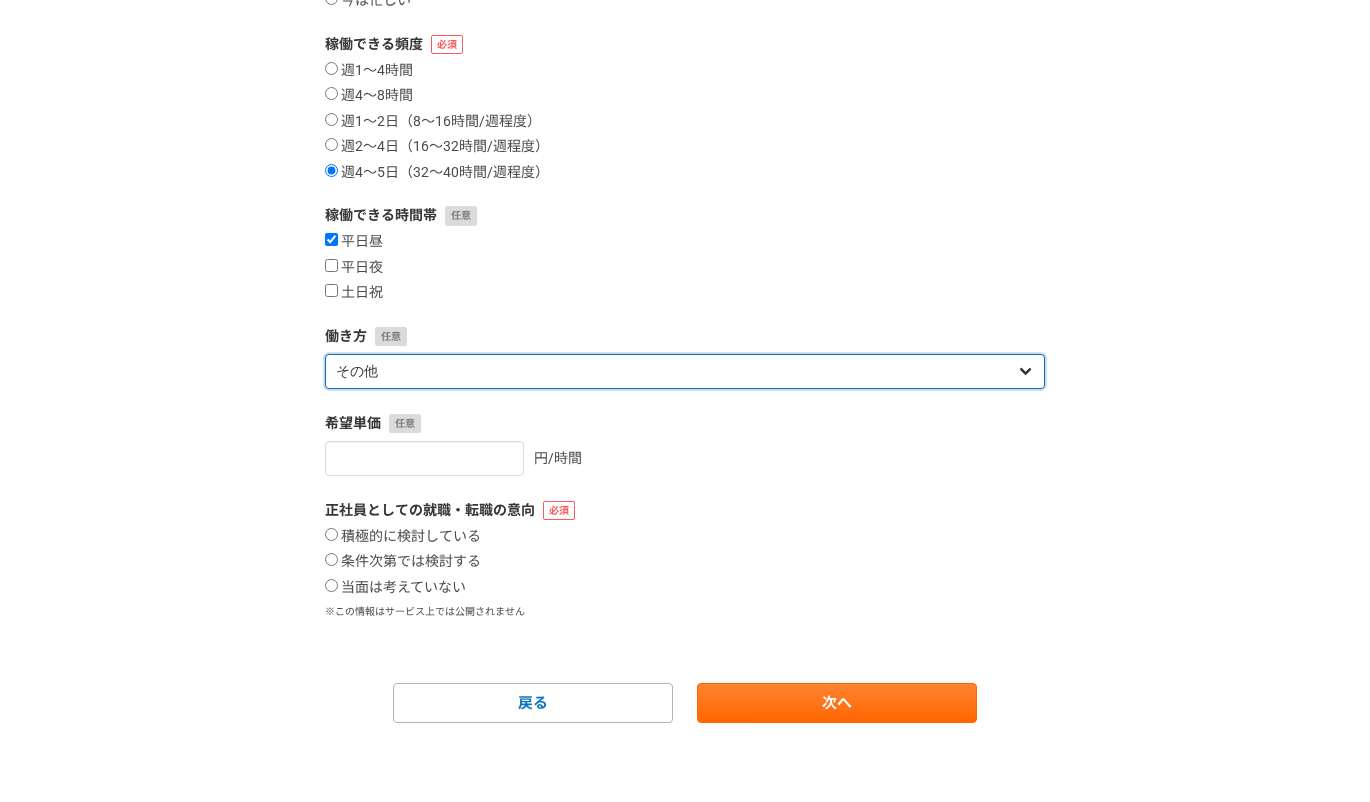 click on "フリーランス 副業 その他" at bounding box center (685, 371) 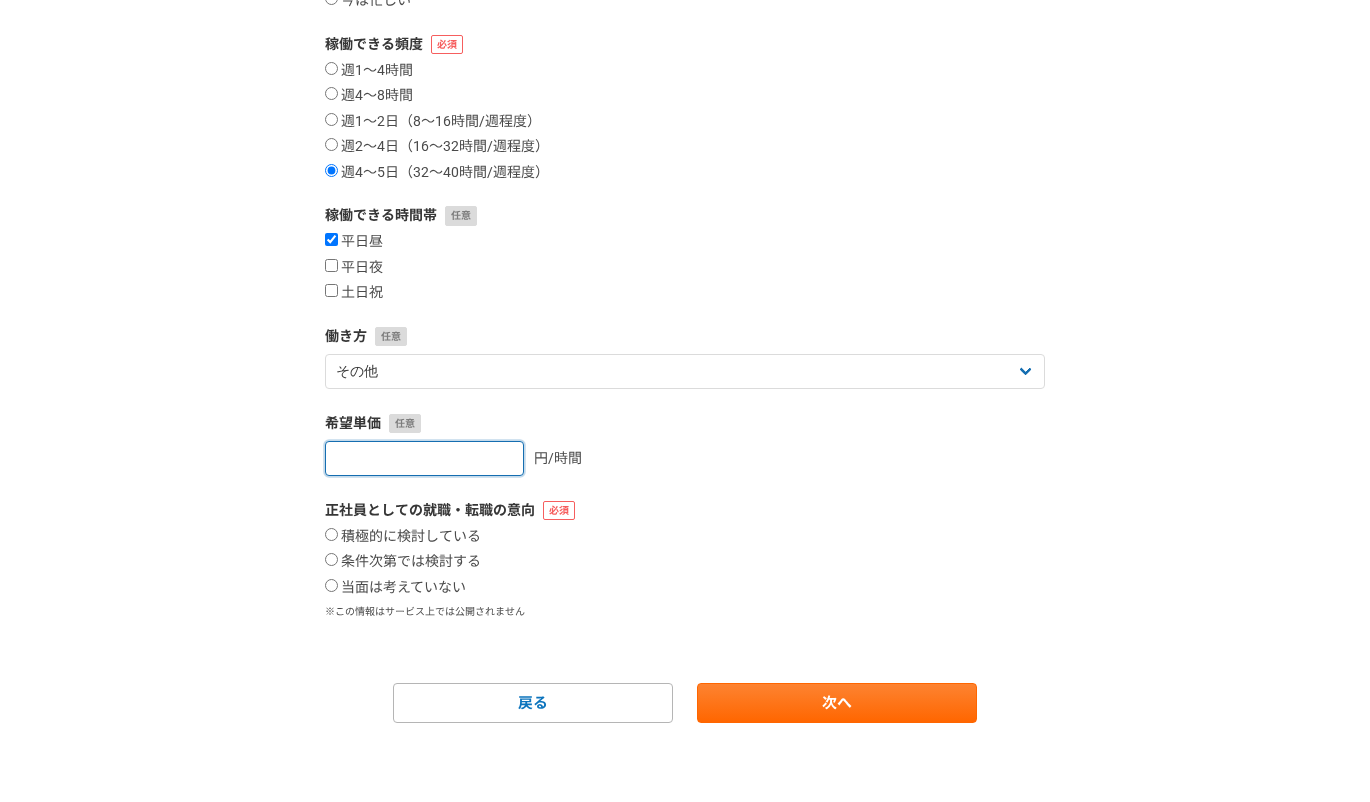 click at bounding box center [424, 458] 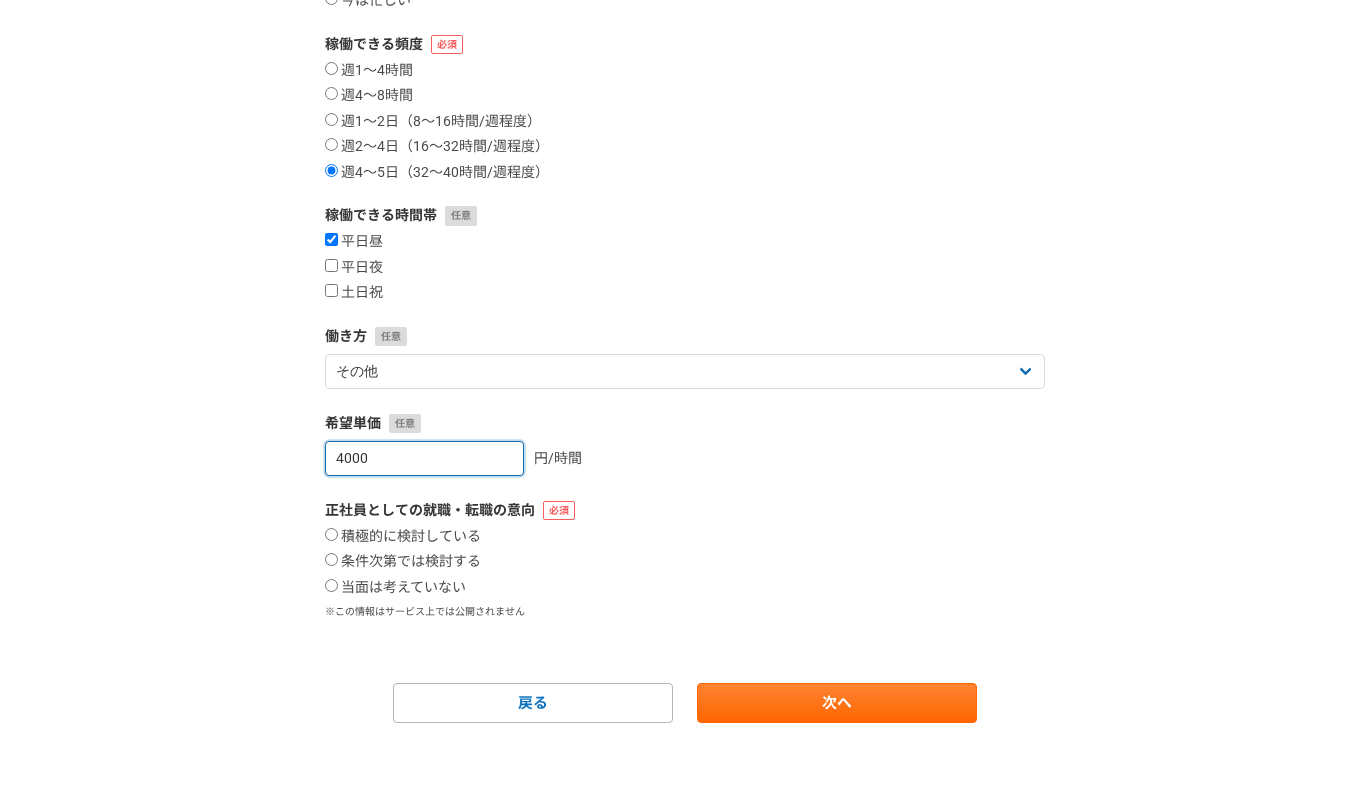type on "4000" 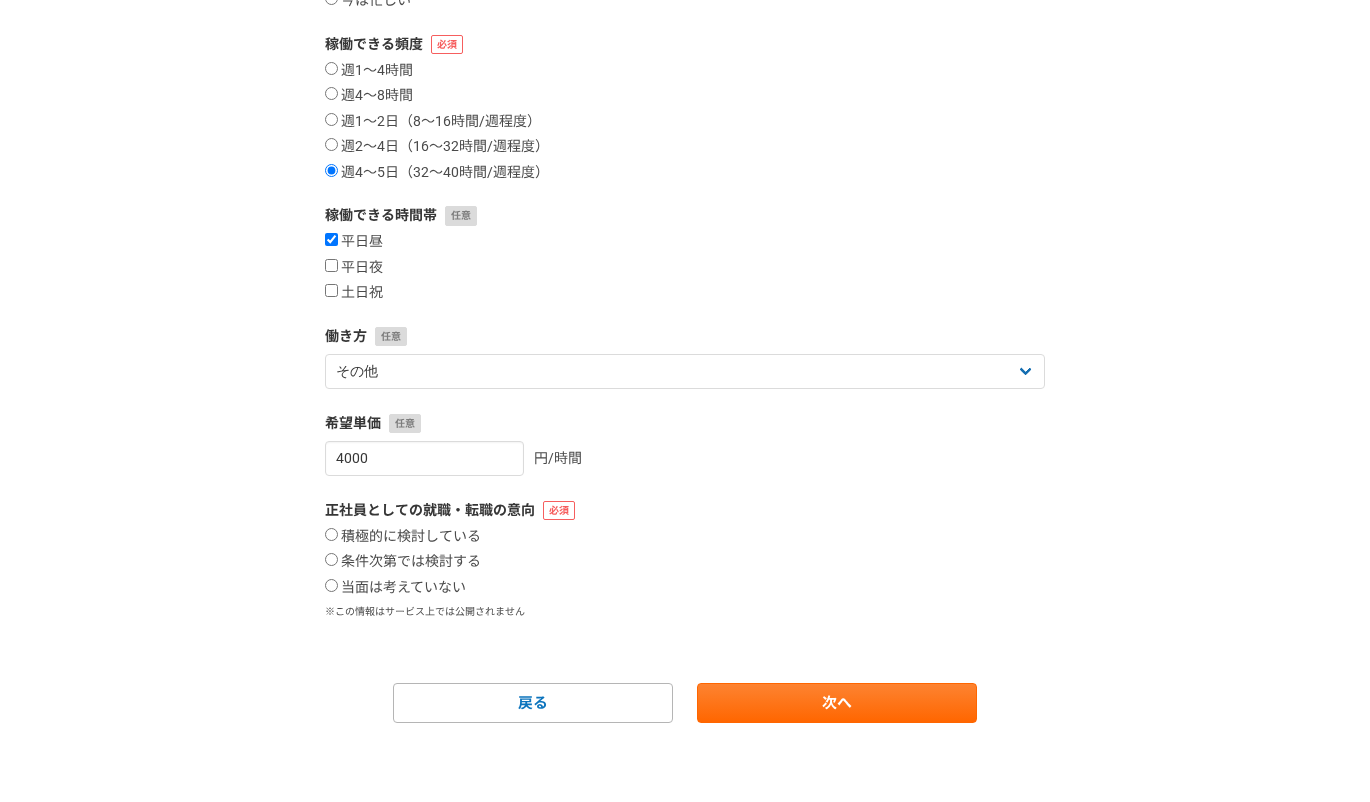 click on "1 2 3 4 5 6 案件への意欲・稼働頻度 案件への意欲   是非受けたい   要相談   今は忙しい 稼働できる頻度   週1〜4時間   週4〜8時間   週1〜2日（8〜16時間/週程度）   週2〜4日（16〜32時間/週程度）   週4〜5日（32〜40時間/週程度） 稼働できる時間帯   平日昼   平日夜   土日祝 働き方 フリーランス 副業 その他 希望単価 4000 円/時間 正社員としての就職・転職の意向   積極的に検討している   条件次第では検討する   当面は考えていない ※この情報はサービス上では公開されません 戻る 次へ" at bounding box center (685, 275) 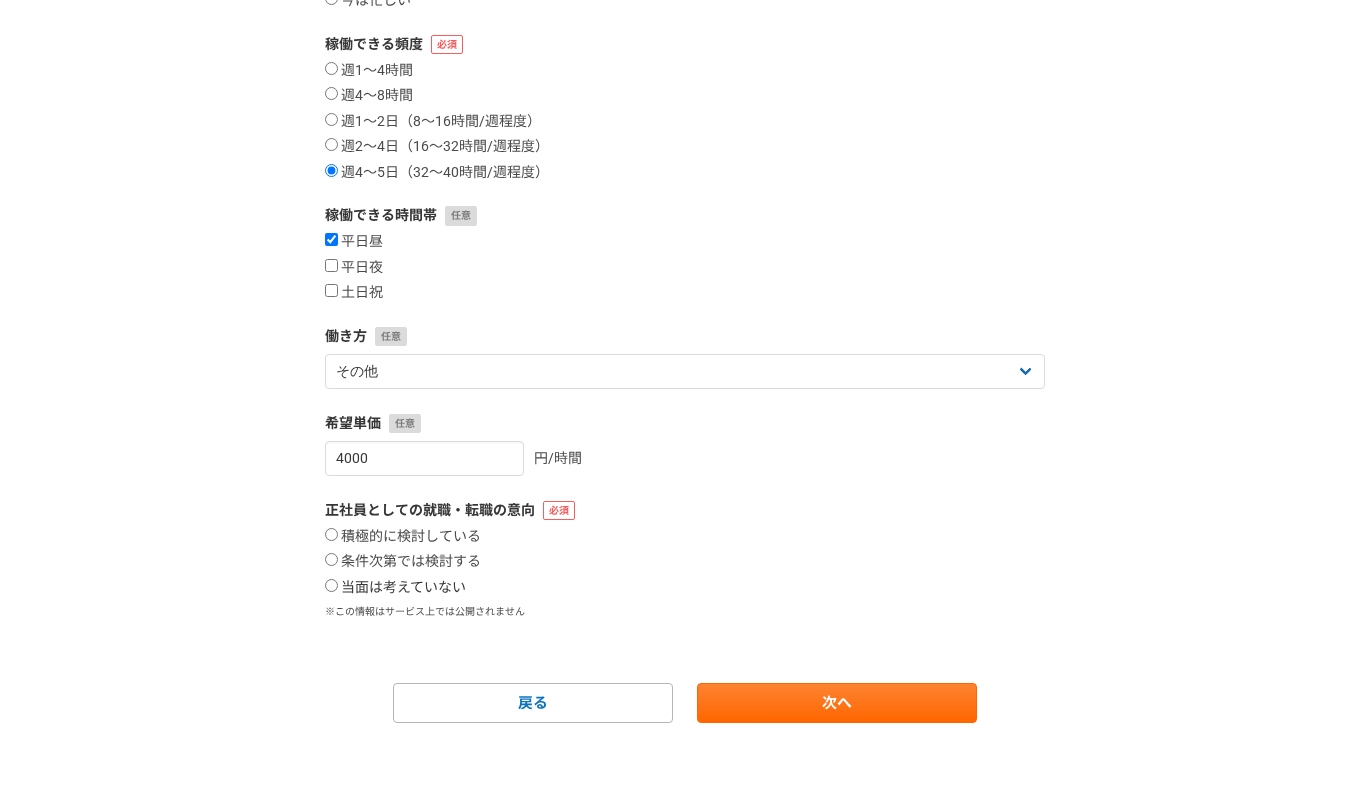 click on "当面は考えていない" at bounding box center (395, 588) 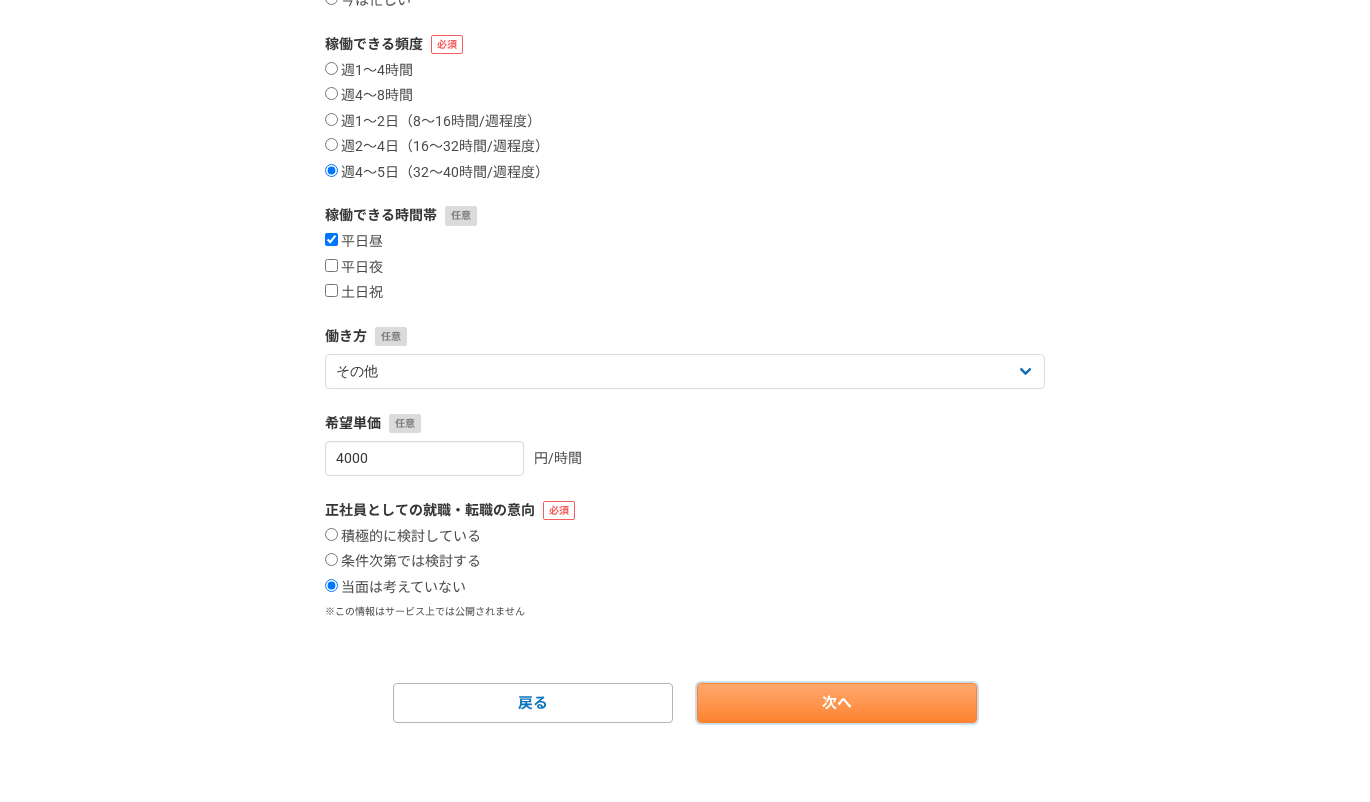 click on "次へ" at bounding box center [837, 703] 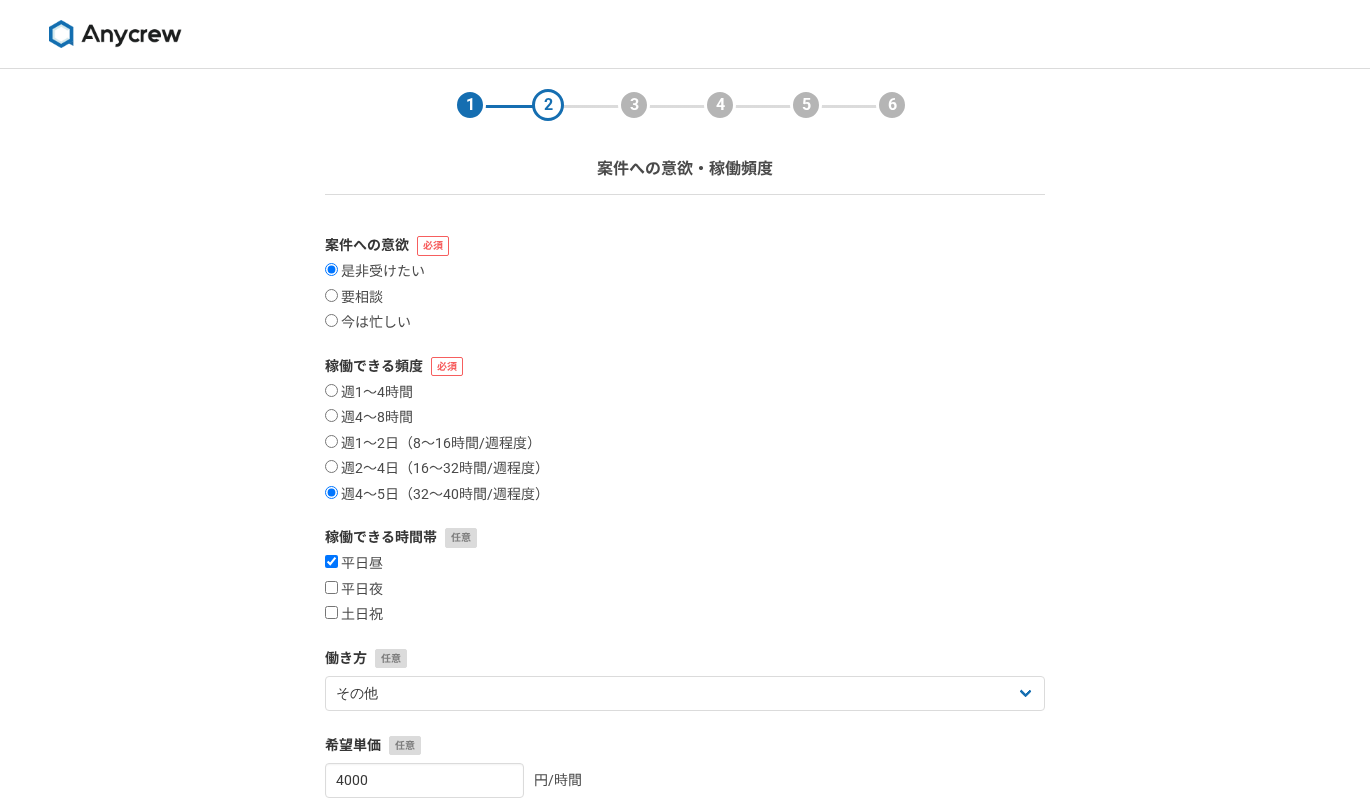 select 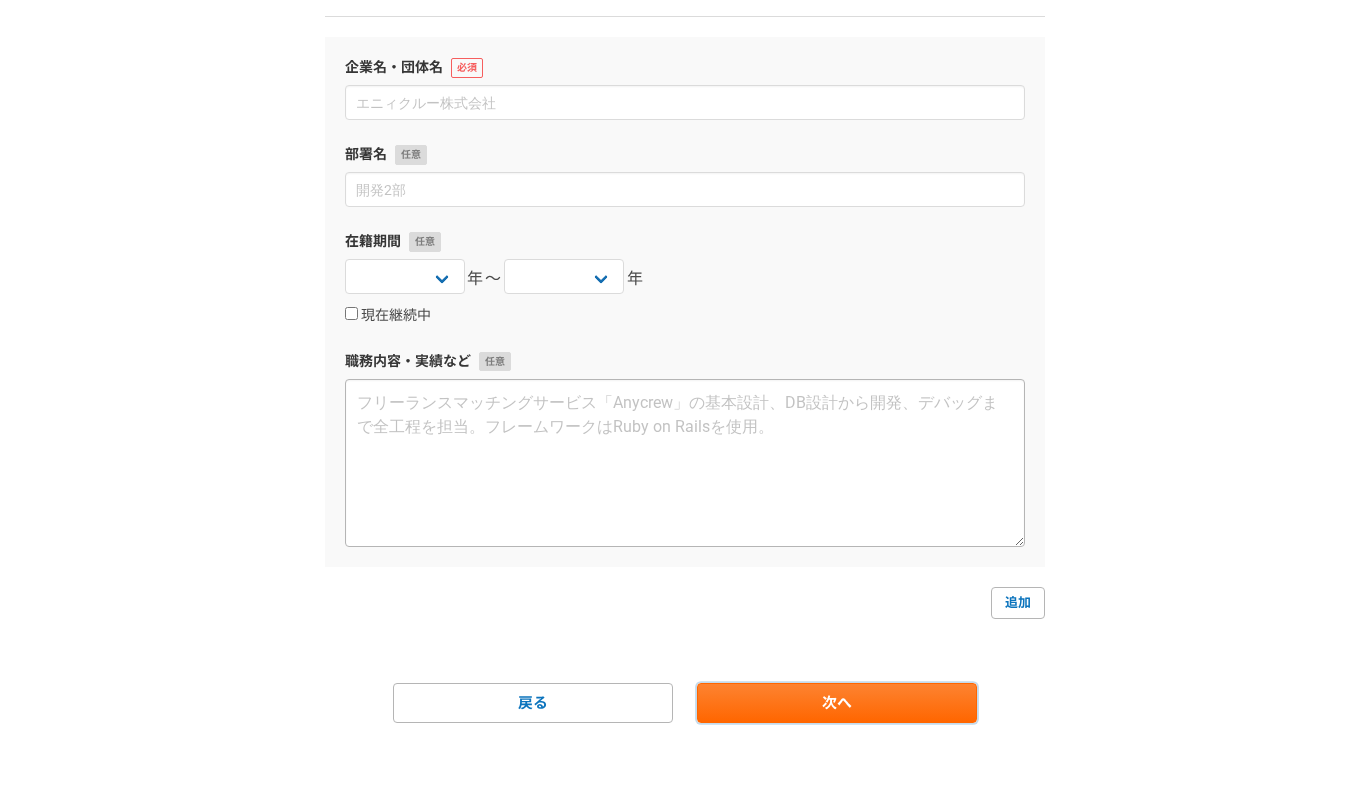 scroll, scrollTop: 0, scrollLeft: 0, axis: both 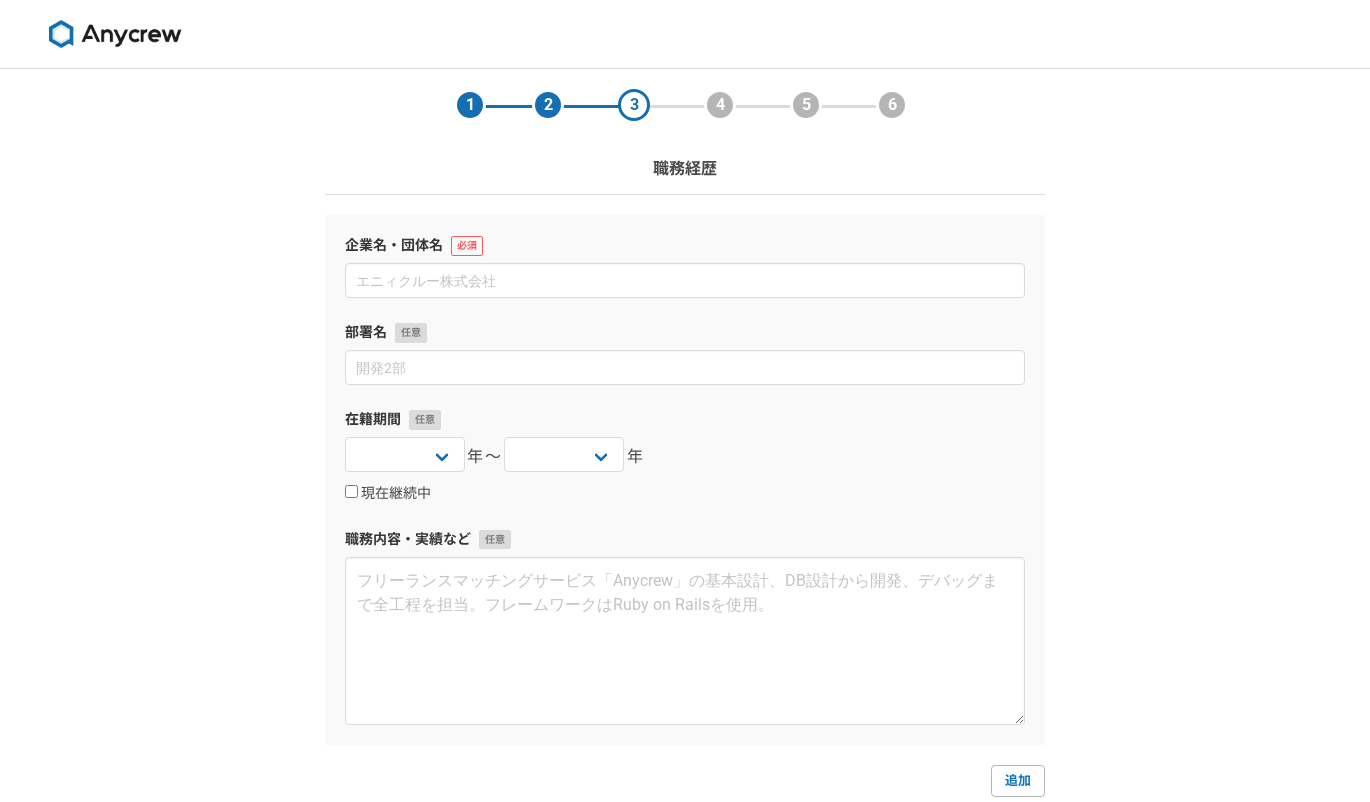 click at bounding box center (115, 34) 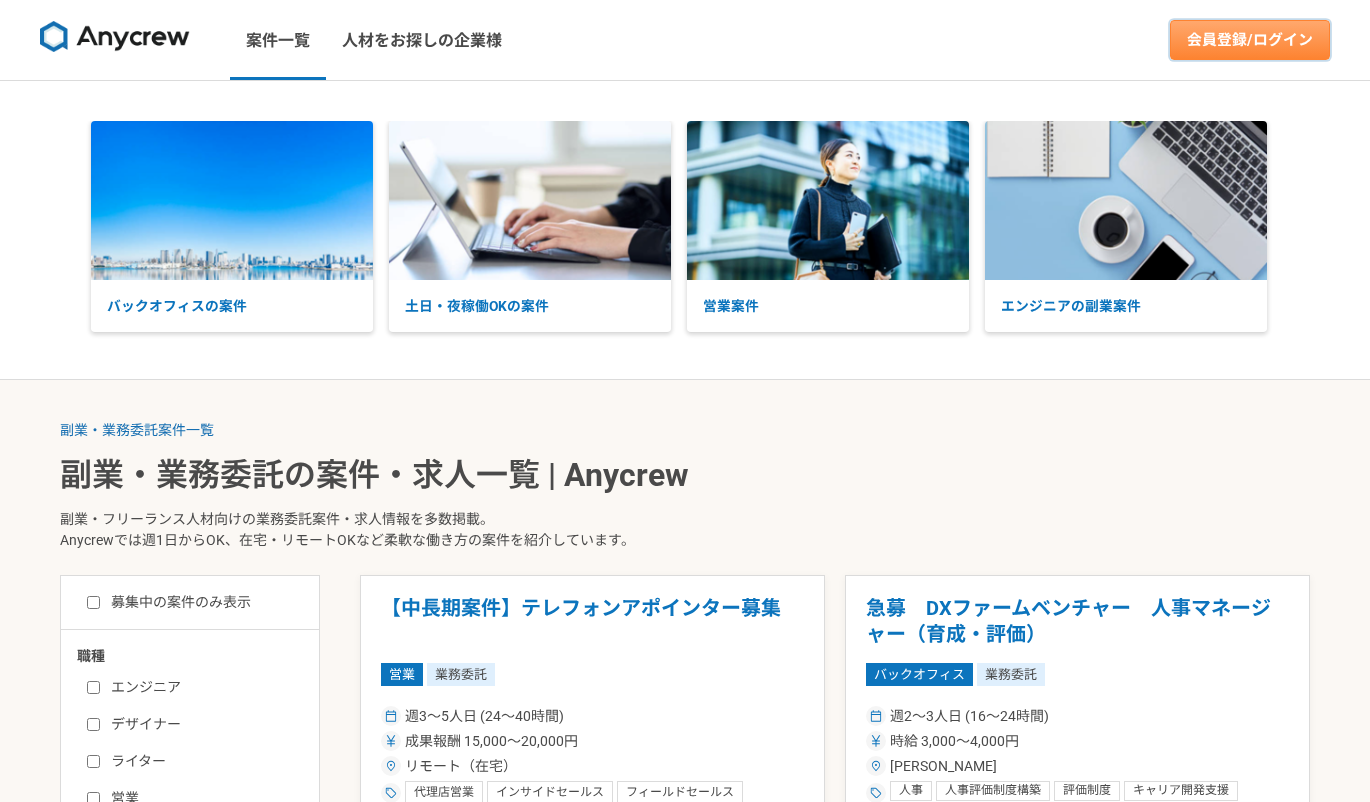 click on "会員登録/ログイン" at bounding box center [1250, 40] 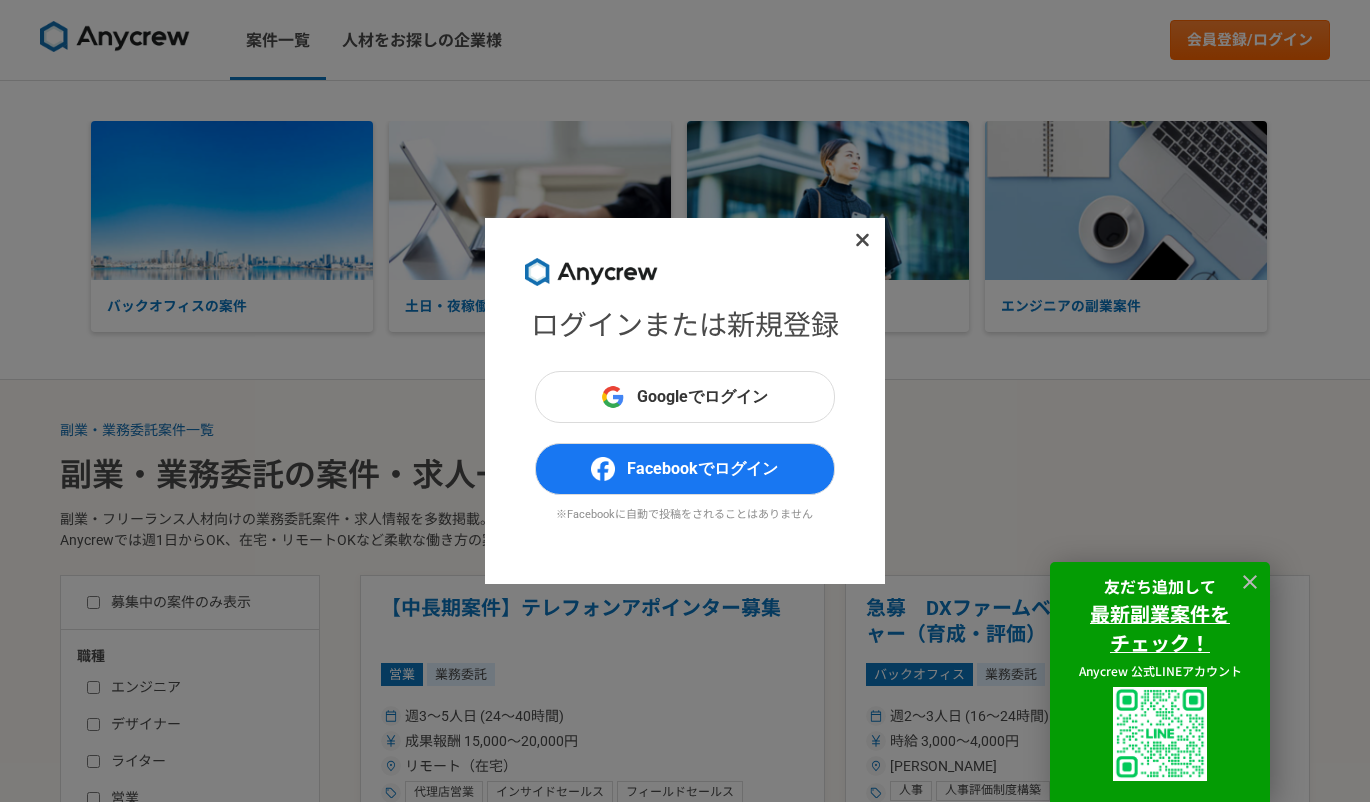 click at bounding box center [863, 240] 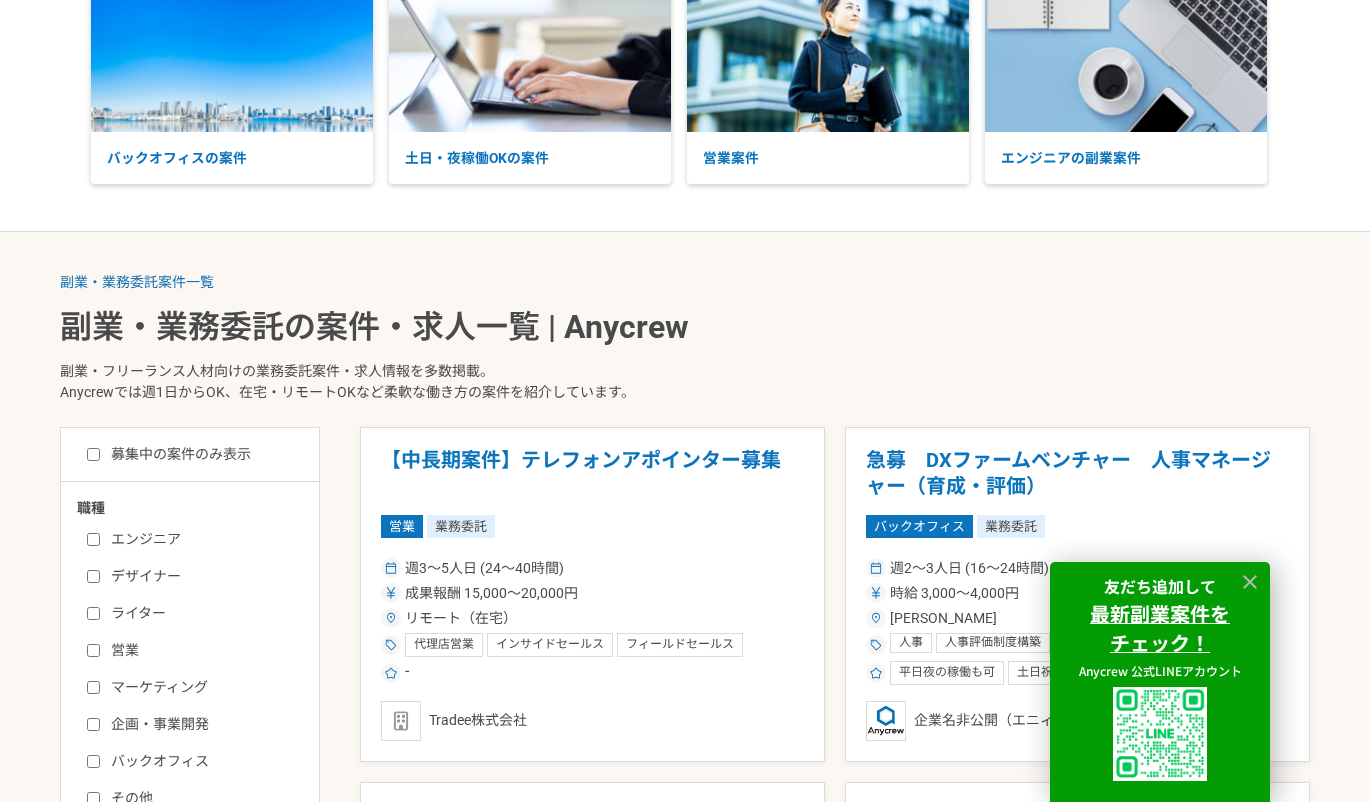scroll, scrollTop: 400, scrollLeft: 0, axis: vertical 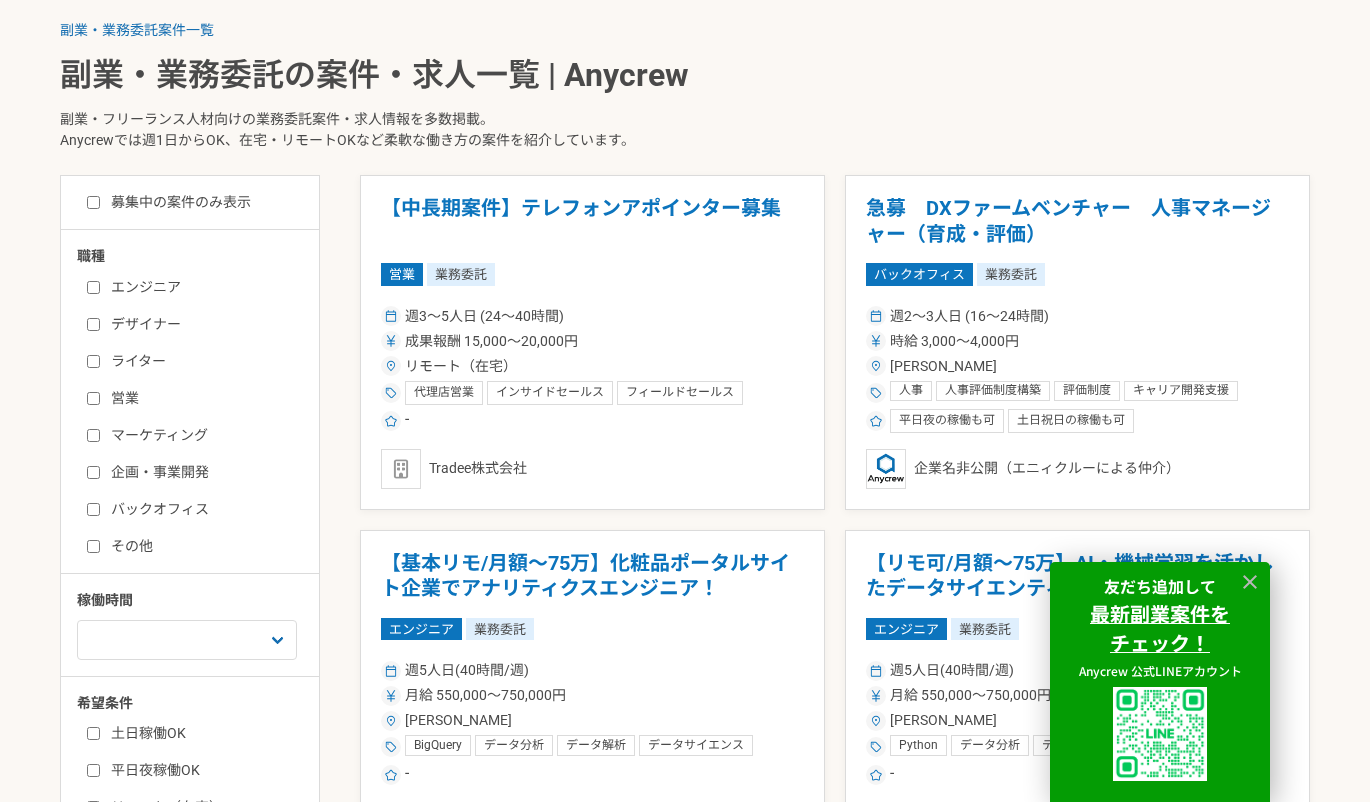 click on "エンジニア" at bounding box center (202, 287) 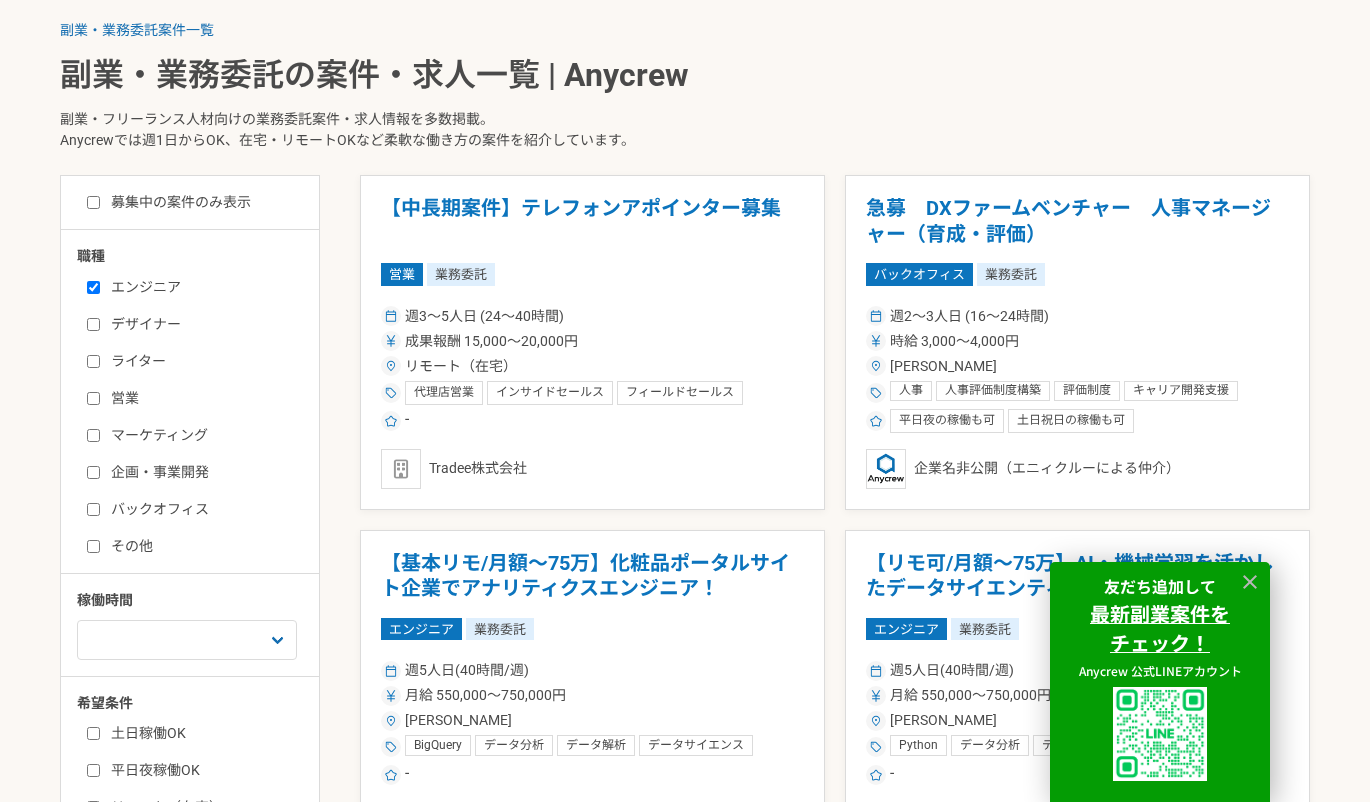 checkbox on "true" 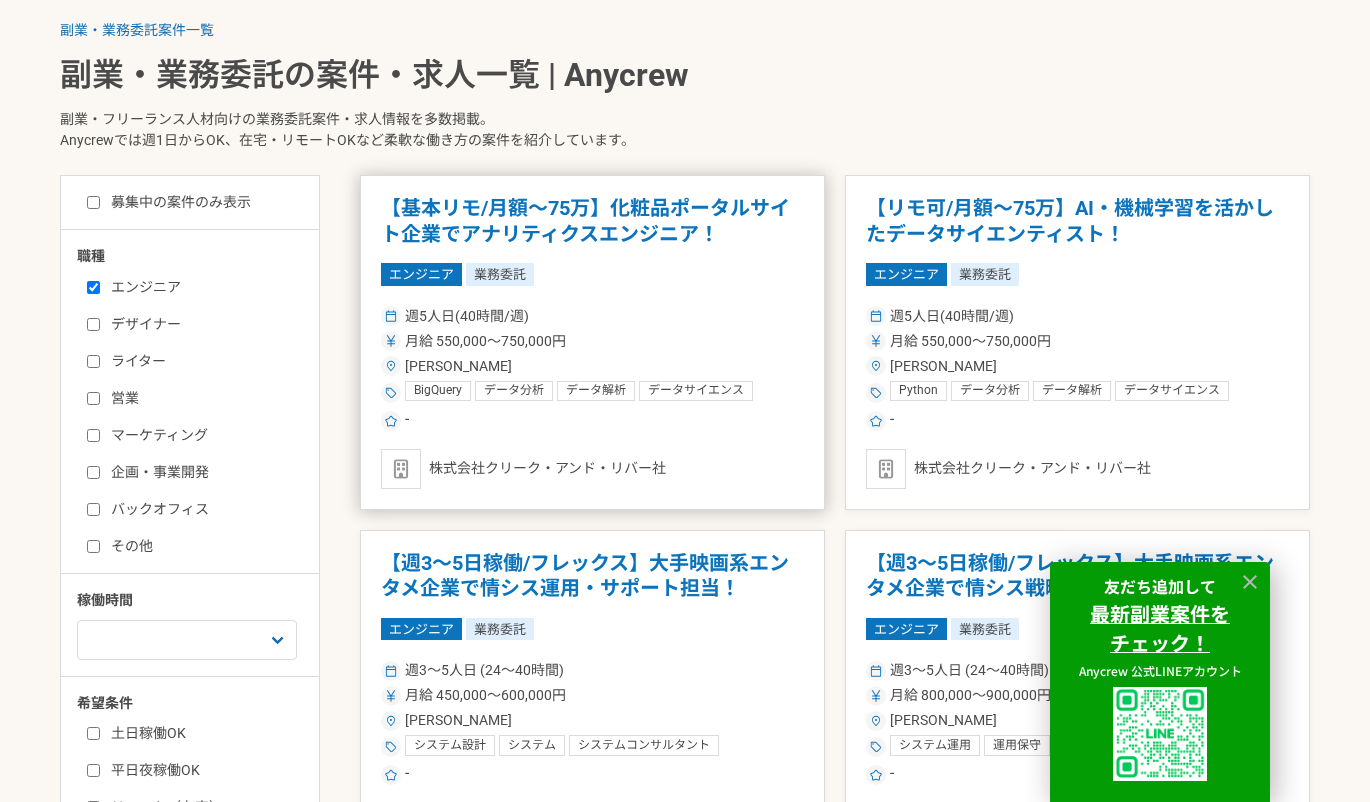 click on "【基本リモ/月額～75万】化粧品ポータルサイト企業でアナリティクスエンジニア！" at bounding box center (592, 221) 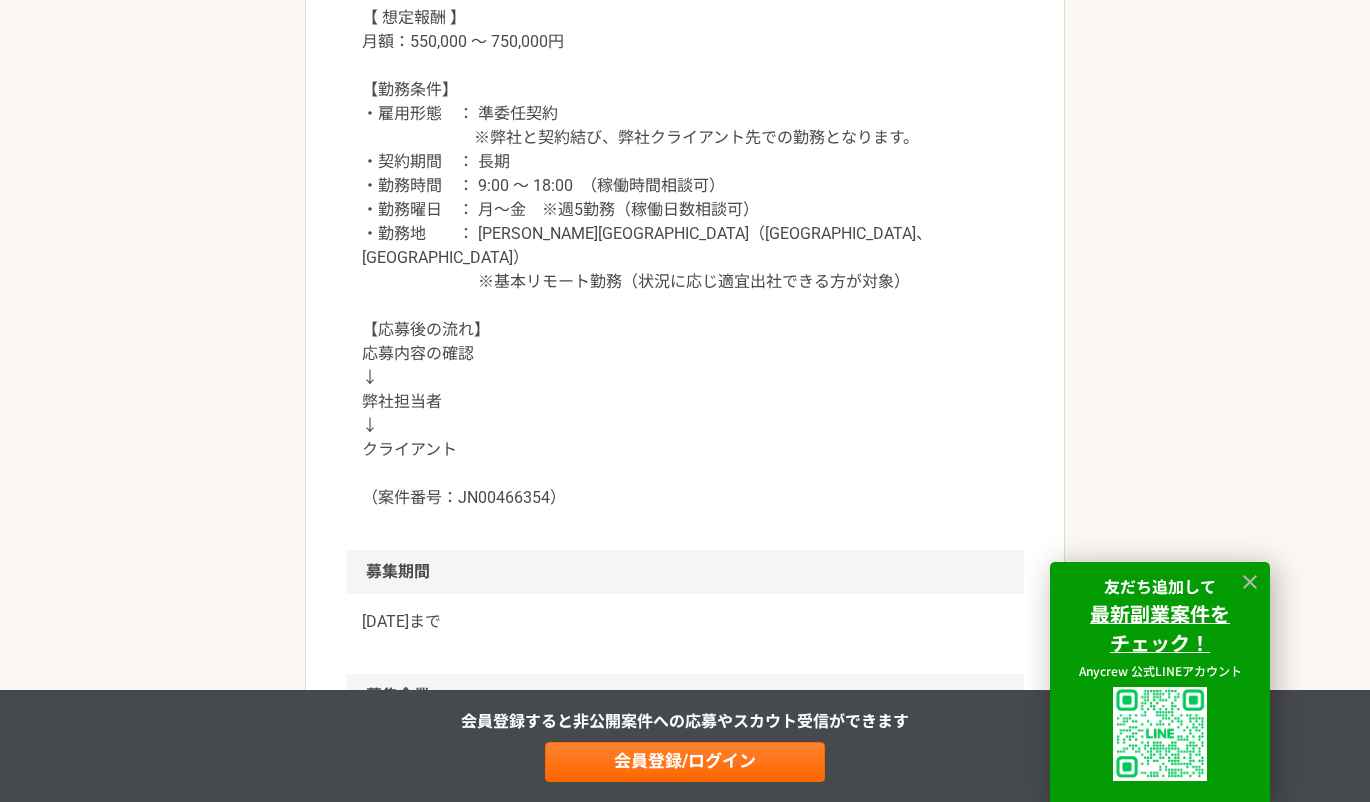 scroll, scrollTop: 2300, scrollLeft: 0, axis: vertical 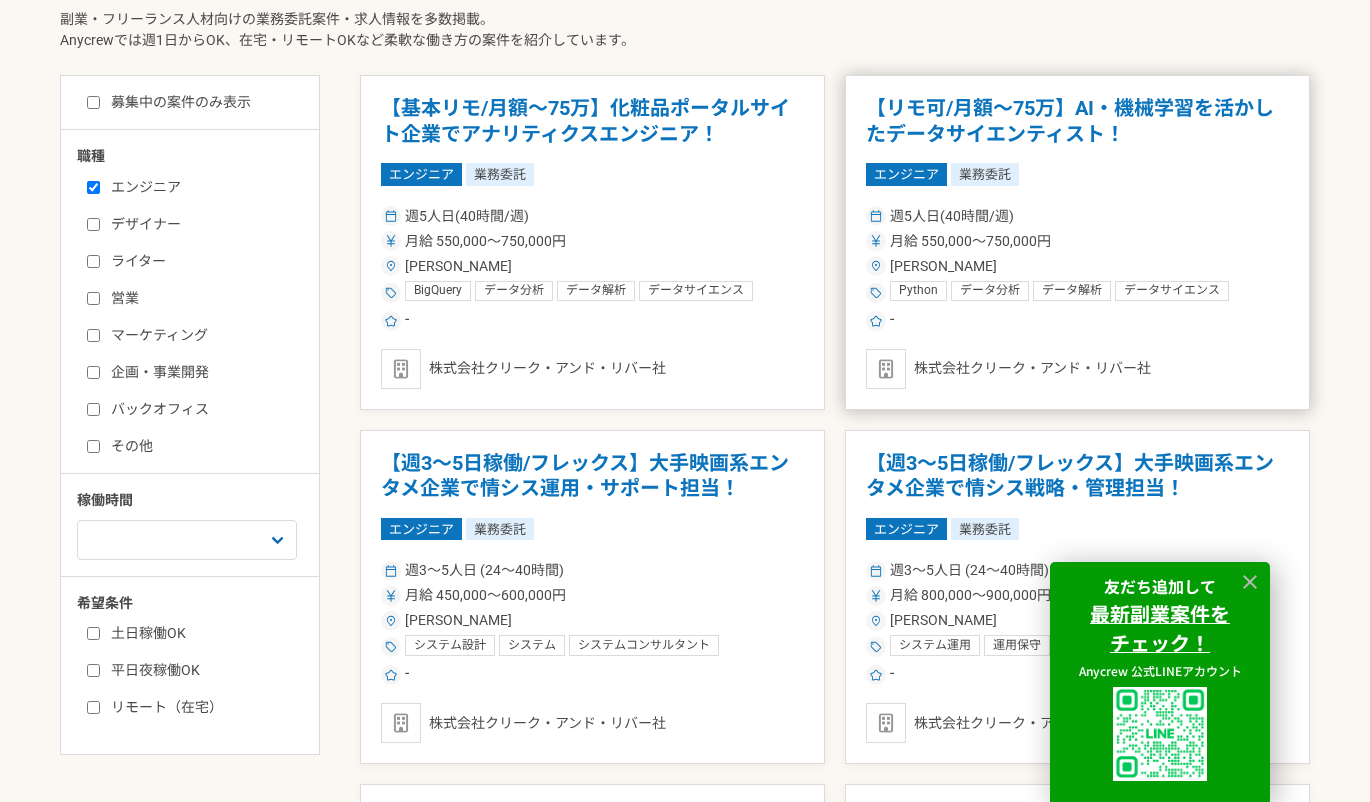 click on "【リモ可/月額～75万】AI・機械学習を活かしたデータサイエンティスト！" at bounding box center [1077, 121] 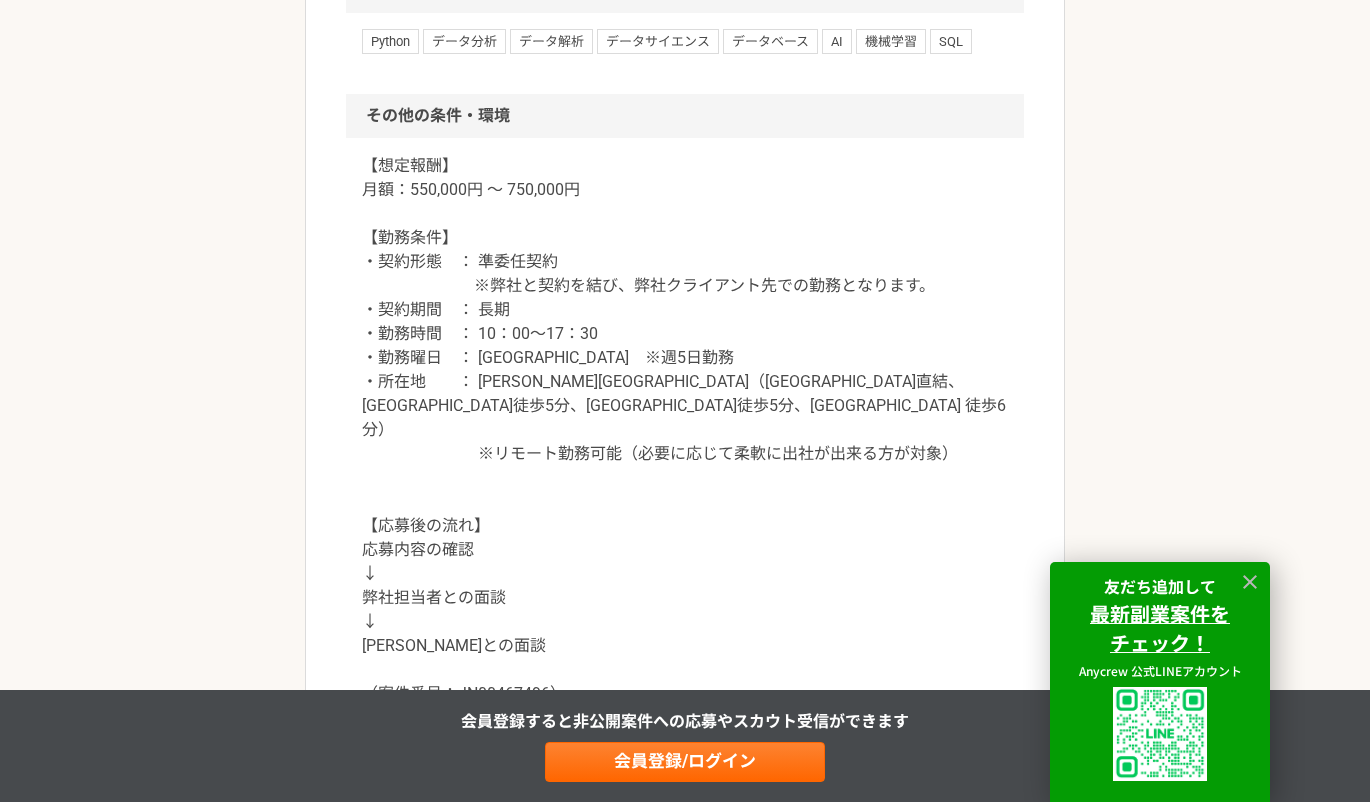 scroll, scrollTop: 2200, scrollLeft: 0, axis: vertical 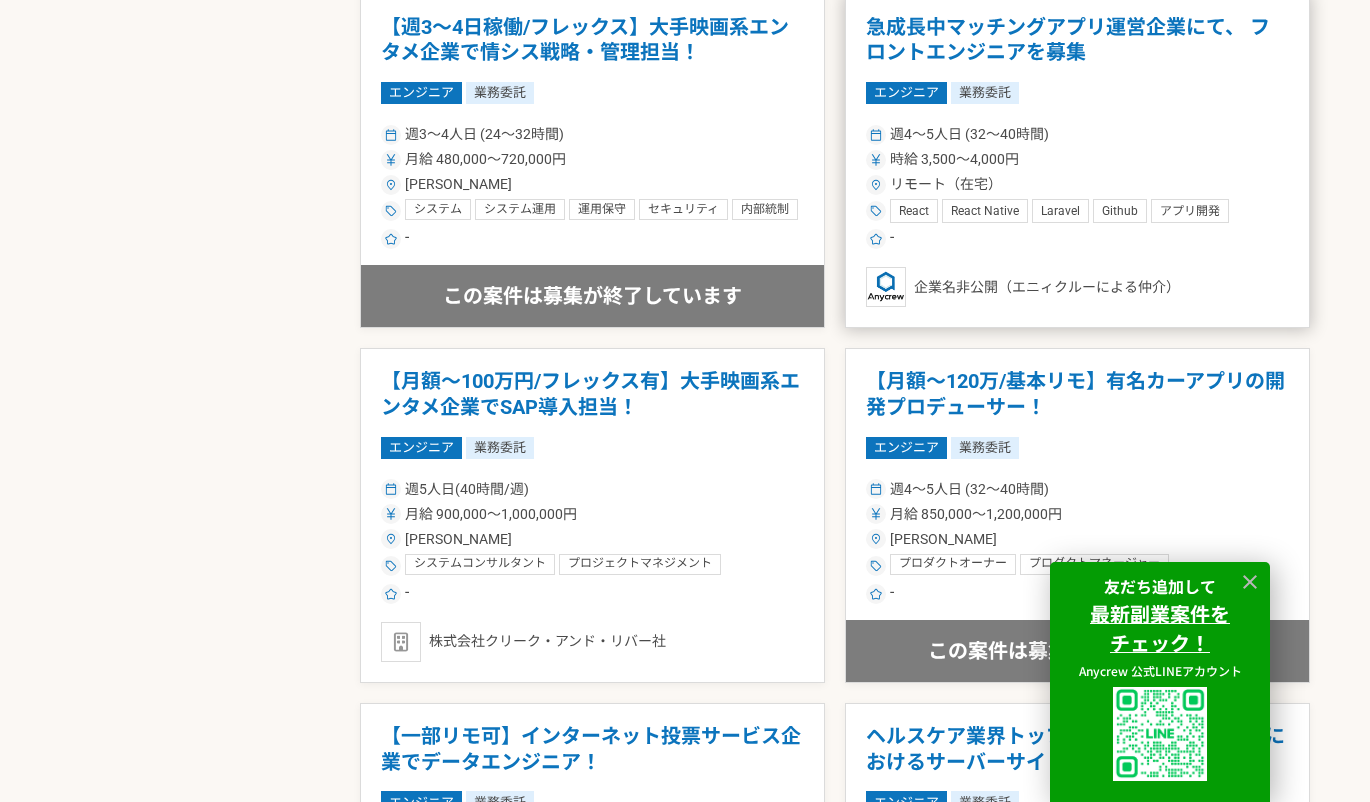 click on "急成長中マッチングアプリ運営企業にて、 フロントエンジニアを募集" at bounding box center (1077, 40) 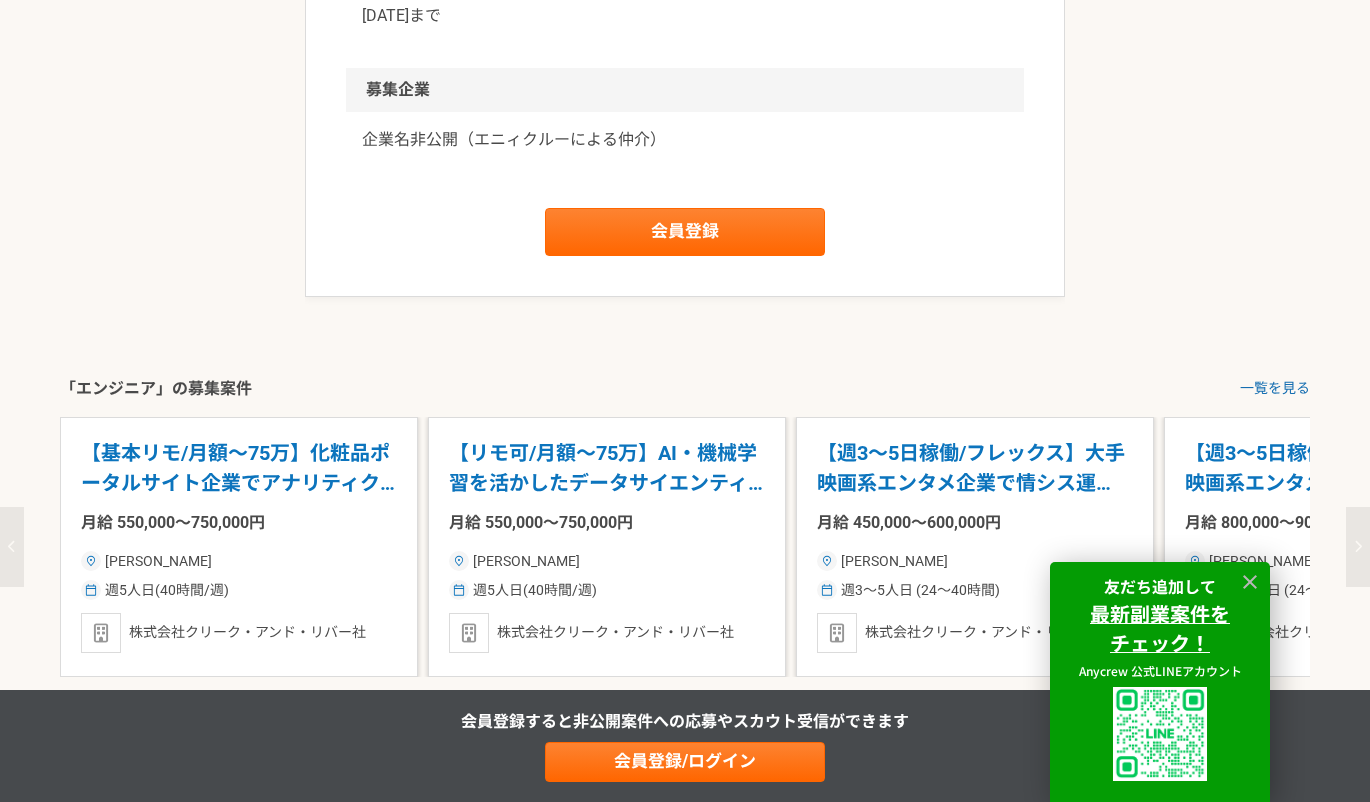 scroll, scrollTop: 2500, scrollLeft: 0, axis: vertical 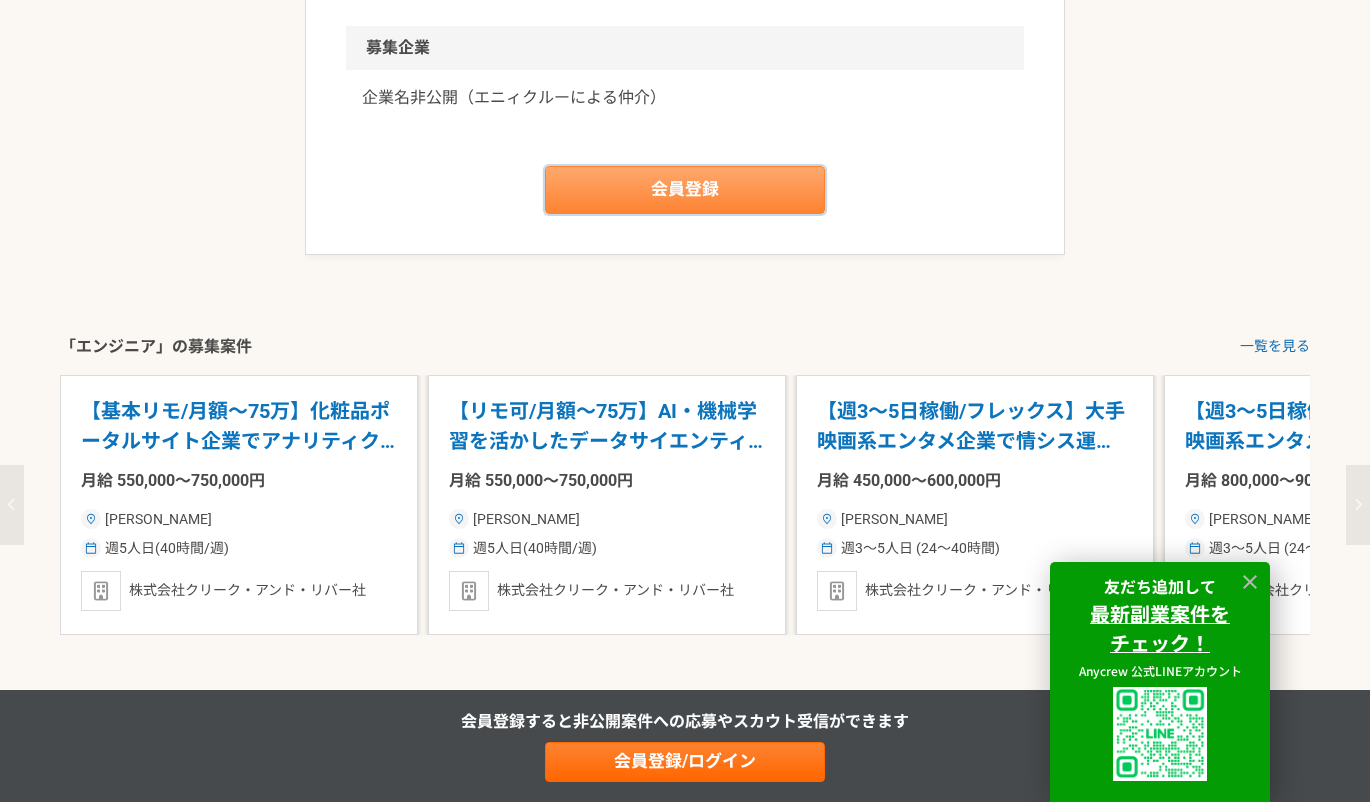 click on "会員登録" at bounding box center (685, 190) 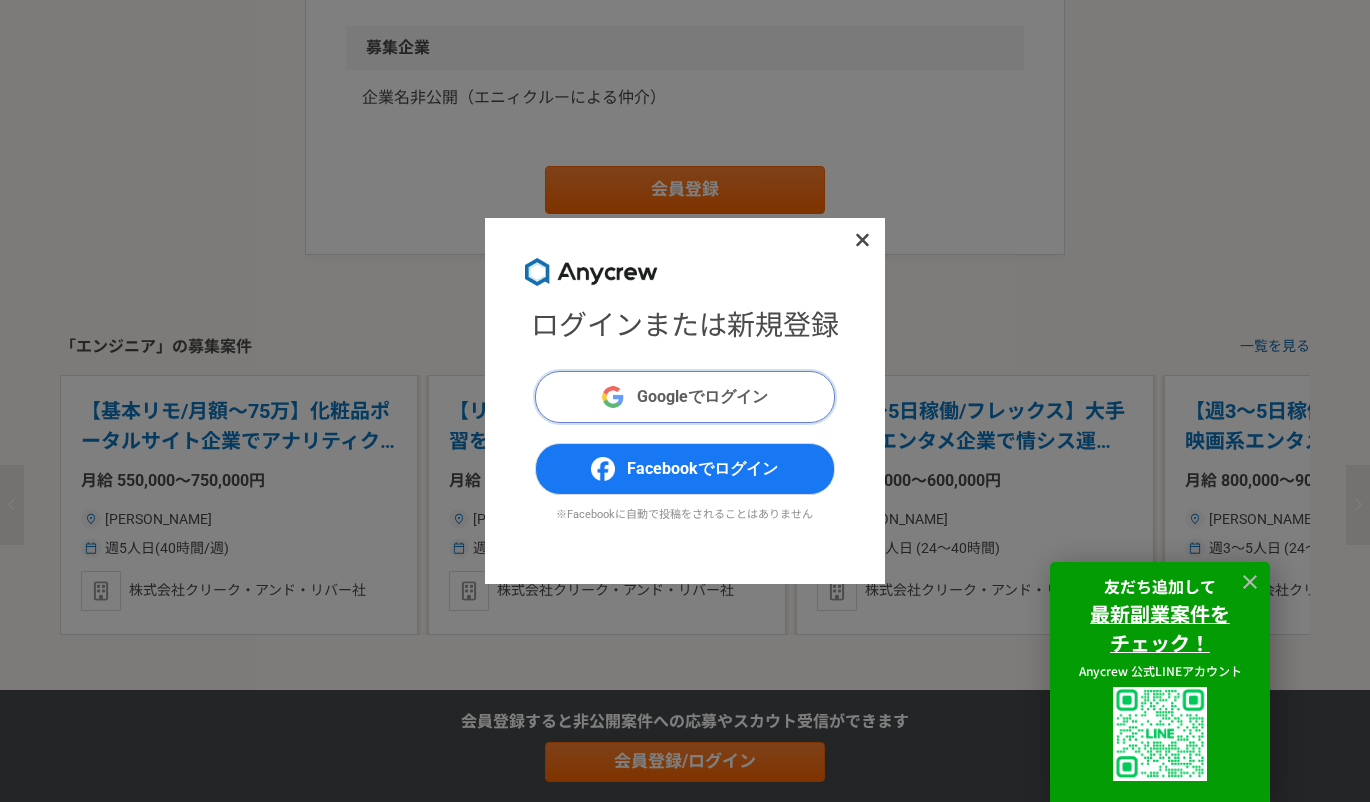 click on "Googleでログイン" at bounding box center [685, 397] 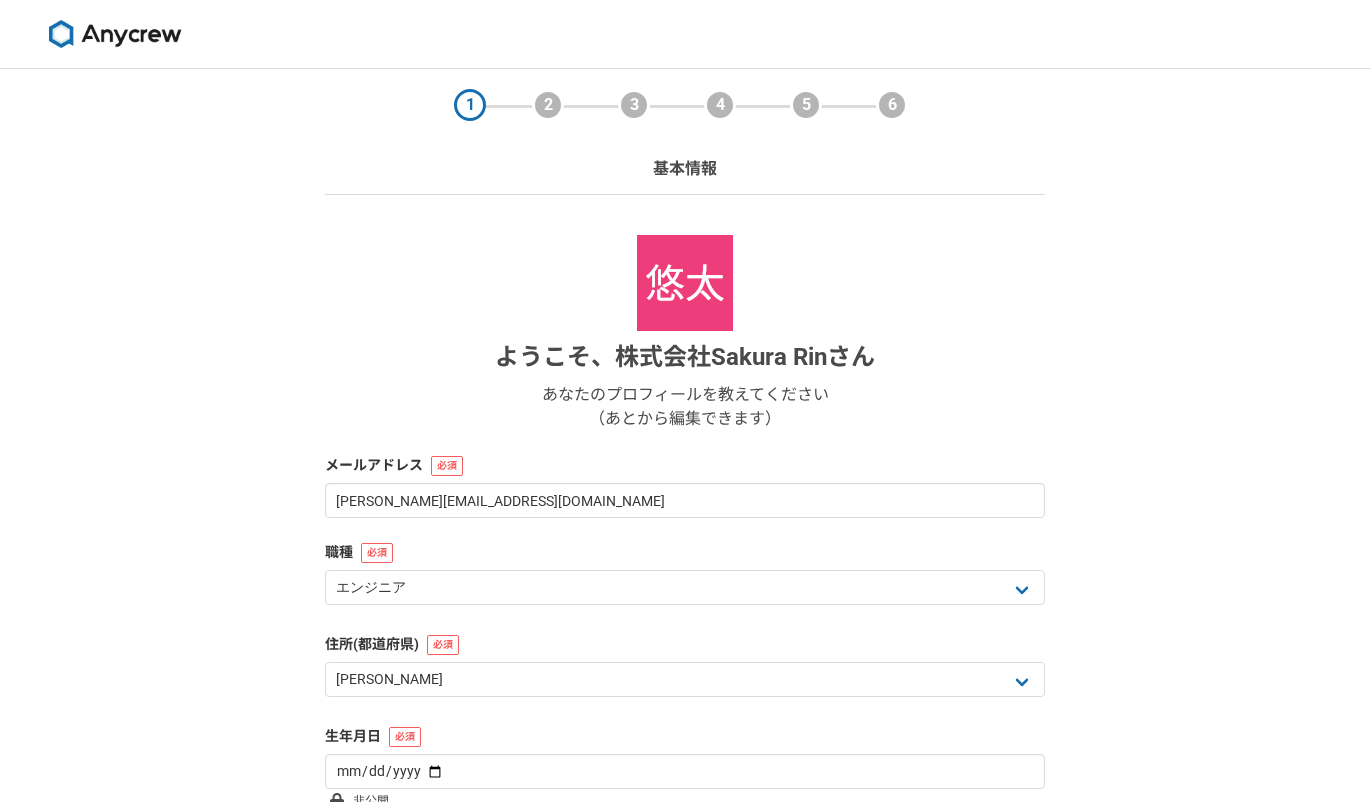 scroll, scrollTop: 0, scrollLeft: 0, axis: both 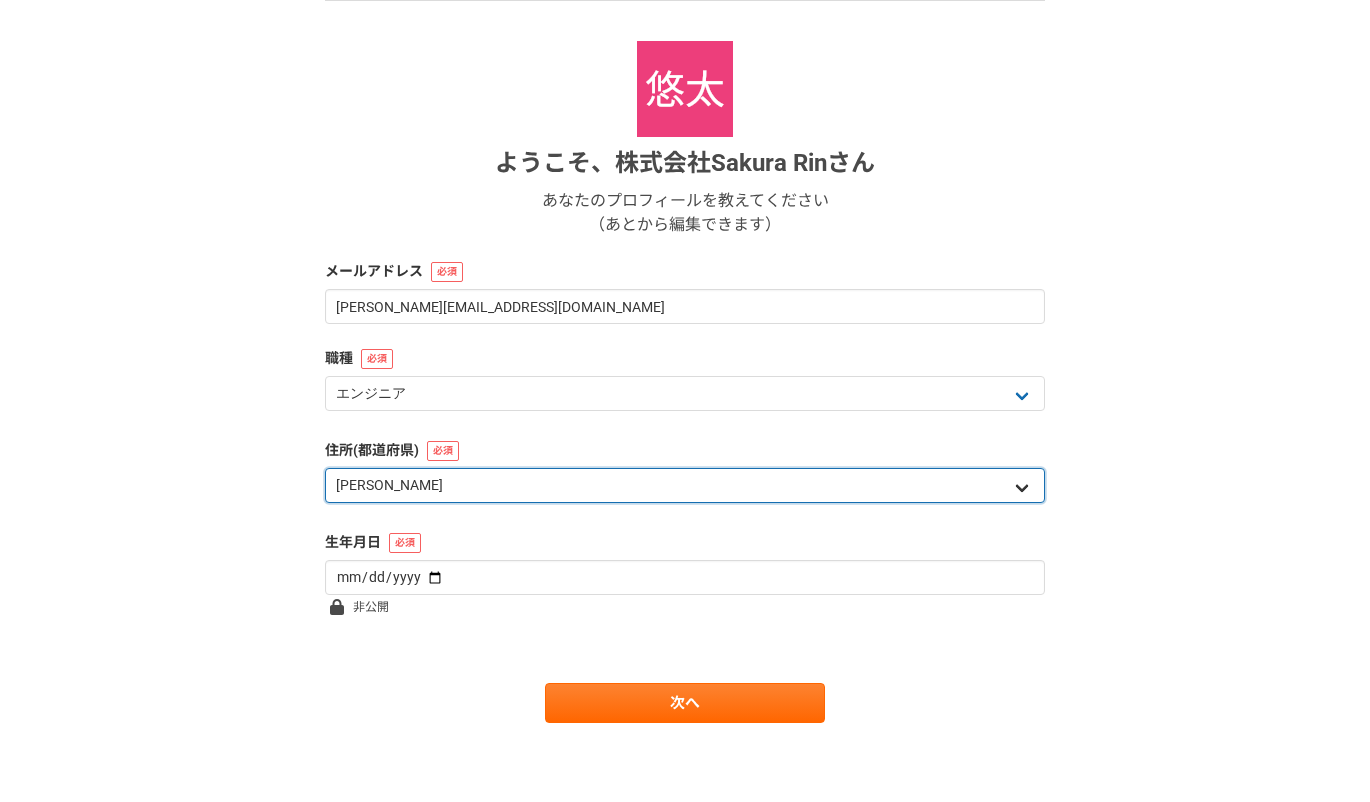 click on "北海道 [GEOGRAPHIC_DATA] [GEOGRAPHIC_DATA] [PERSON_NAME][GEOGRAPHIC_DATA] [PERSON_NAME][GEOGRAPHIC_DATA] [GEOGRAPHIC_DATA] [PERSON_NAME][GEOGRAPHIC_DATA] [GEOGRAPHIC_DATA] [GEOGRAPHIC_DATA] [GEOGRAPHIC_DATA] [GEOGRAPHIC_DATA] [PERSON_NAME][GEOGRAPHIC_DATA] [PERSON_NAME] [GEOGRAPHIC_DATA] [GEOGRAPHIC_DATA] [GEOGRAPHIC_DATA] [PERSON_NAME][GEOGRAPHIC_DATA] [PERSON_NAME][GEOGRAPHIC_DATA] [GEOGRAPHIC_DATA] [PERSON_NAME][GEOGRAPHIC_DATA] [GEOGRAPHIC_DATA] [GEOGRAPHIC_DATA] [GEOGRAPHIC_DATA] [GEOGRAPHIC_DATA] [GEOGRAPHIC_DATA] [GEOGRAPHIC_DATA] [GEOGRAPHIC_DATA] [GEOGRAPHIC_DATA] [GEOGRAPHIC_DATA] [GEOGRAPHIC_DATA] [GEOGRAPHIC_DATA] [GEOGRAPHIC_DATA] [GEOGRAPHIC_DATA] [GEOGRAPHIC_DATA] [PERSON_NAME][GEOGRAPHIC_DATA] [GEOGRAPHIC_DATA] [GEOGRAPHIC_DATA] [GEOGRAPHIC_DATA] [GEOGRAPHIC_DATA] [GEOGRAPHIC_DATA] [GEOGRAPHIC_DATA] [GEOGRAPHIC_DATA] [GEOGRAPHIC_DATA] [GEOGRAPHIC_DATA] [PERSON_NAME][GEOGRAPHIC_DATA] [GEOGRAPHIC_DATA] [GEOGRAPHIC_DATA] 海外" at bounding box center (685, 485) 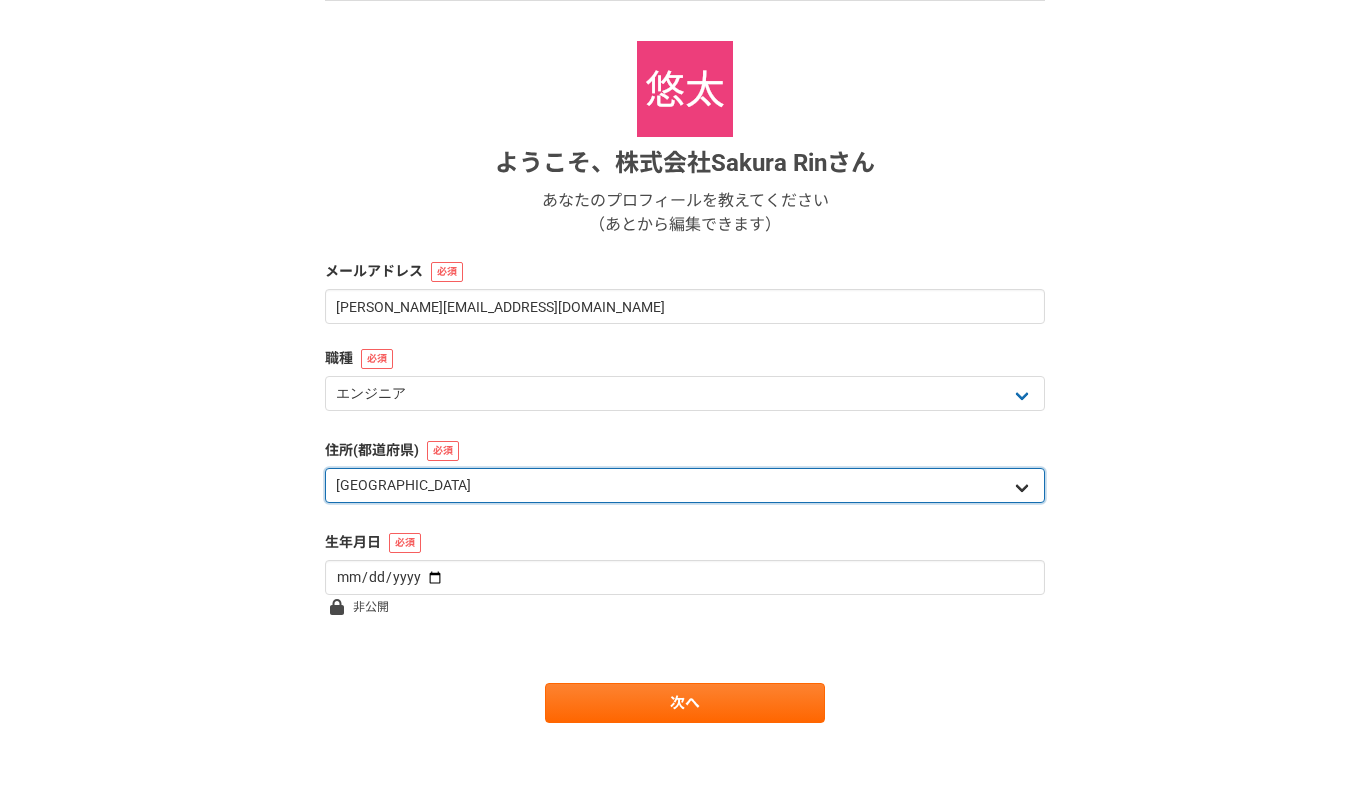 click on "北海道 [GEOGRAPHIC_DATA] [GEOGRAPHIC_DATA] [PERSON_NAME][GEOGRAPHIC_DATA] [PERSON_NAME][GEOGRAPHIC_DATA] [GEOGRAPHIC_DATA] [PERSON_NAME][GEOGRAPHIC_DATA] [GEOGRAPHIC_DATA] [GEOGRAPHIC_DATA] [GEOGRAPHIC_DATA] [GEOGRAPHIC_DATA] [PERSON_NAME][GEOGRAPHIC_DATA] [PERSON_NAME] [GEOGRAPHIC_DATA] [GEOGRAPHIC_DATA] [GEOGRAPHIC_DATA] [PERSON_NAME][GEOGRAPHIC_DATA] [PERSON_NAME][GEOGRAPHIC_DATA] [GEOGRAPHIC_DATA] [PERSON_NAME][GEOGRAPHIC_DATA] [GEOGRAPHIC_DATA] [GEOGRAPHIC_DATA] [GEOGRAPHIC_DATA] [GEOGRAPHIC_DATA] [GEOGRAPHIC_DATA] [GEOGRAPHIC_DATA] [GEOGRAPHIC_DATA] [GEOGRAPHIC_DATA] [GEOGRAPHIC_DATA] [GEOGRAPHIC_DATA] [GEOGRAPHIC_DATA] [GEOGRAPHIC_DATA] [GEOGRAPHIC_DATA] [GEOGRAPHIC_DATA] [PERSON_NAME][GEOGRAPHIC_DATA] [GEOGRAPHIC_DATA] [GEOGRAPHIC_DATA] [GEOGRAPHIC_DATA] [GEOGRAPHIC_DATA] [GEOGRAPHIC_DATA] [GEOGRAPHIC_DATA] [GEOGRAPHIC_DATA] [GEOGRAPHIC_DATA] [GEOGRAPHIC_DATA] [PERSON_NAME][GEOGRAPHIC_DATA] [GEOGRAPHIC_DATA] [GEOGRAPHIC_DATA] 海外" at bounding box center [685, 485] 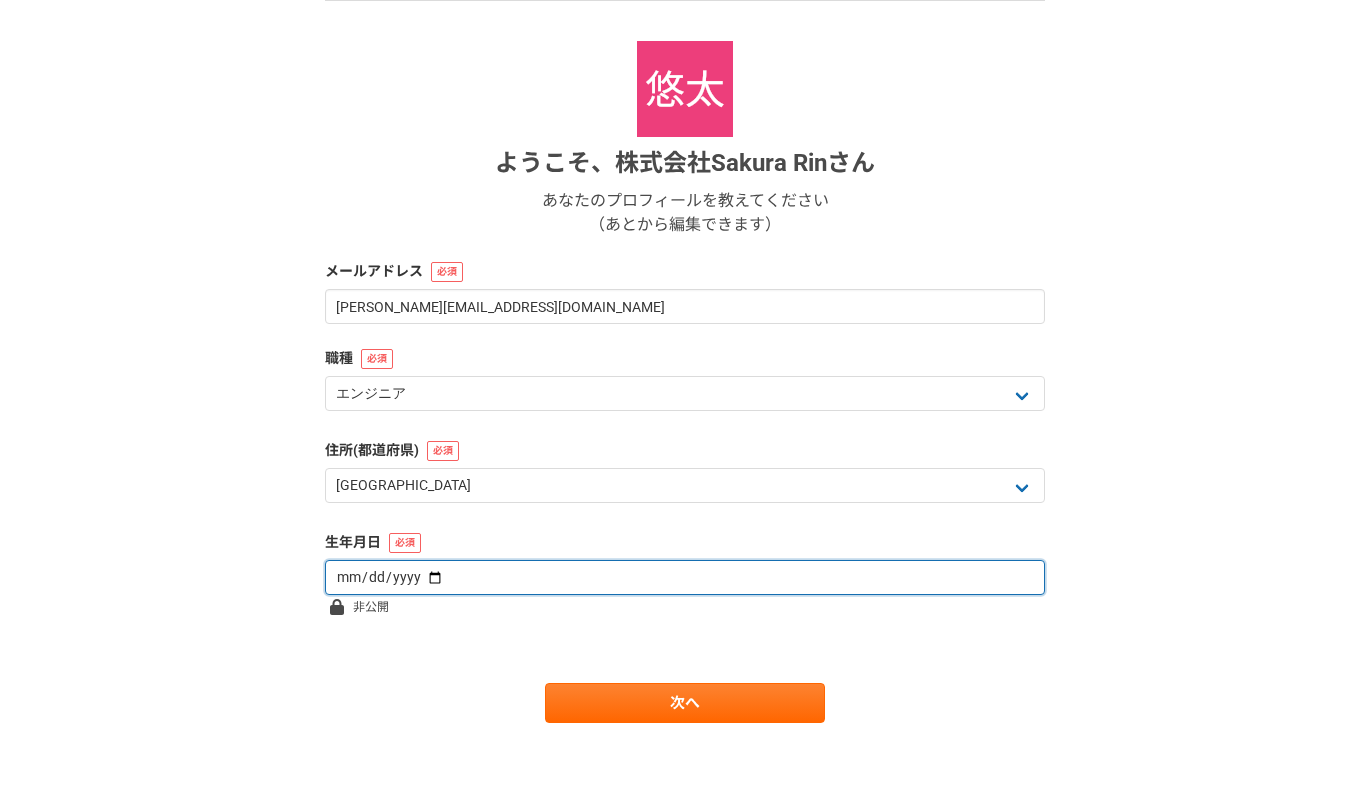 click at bounding box center (685, 577) 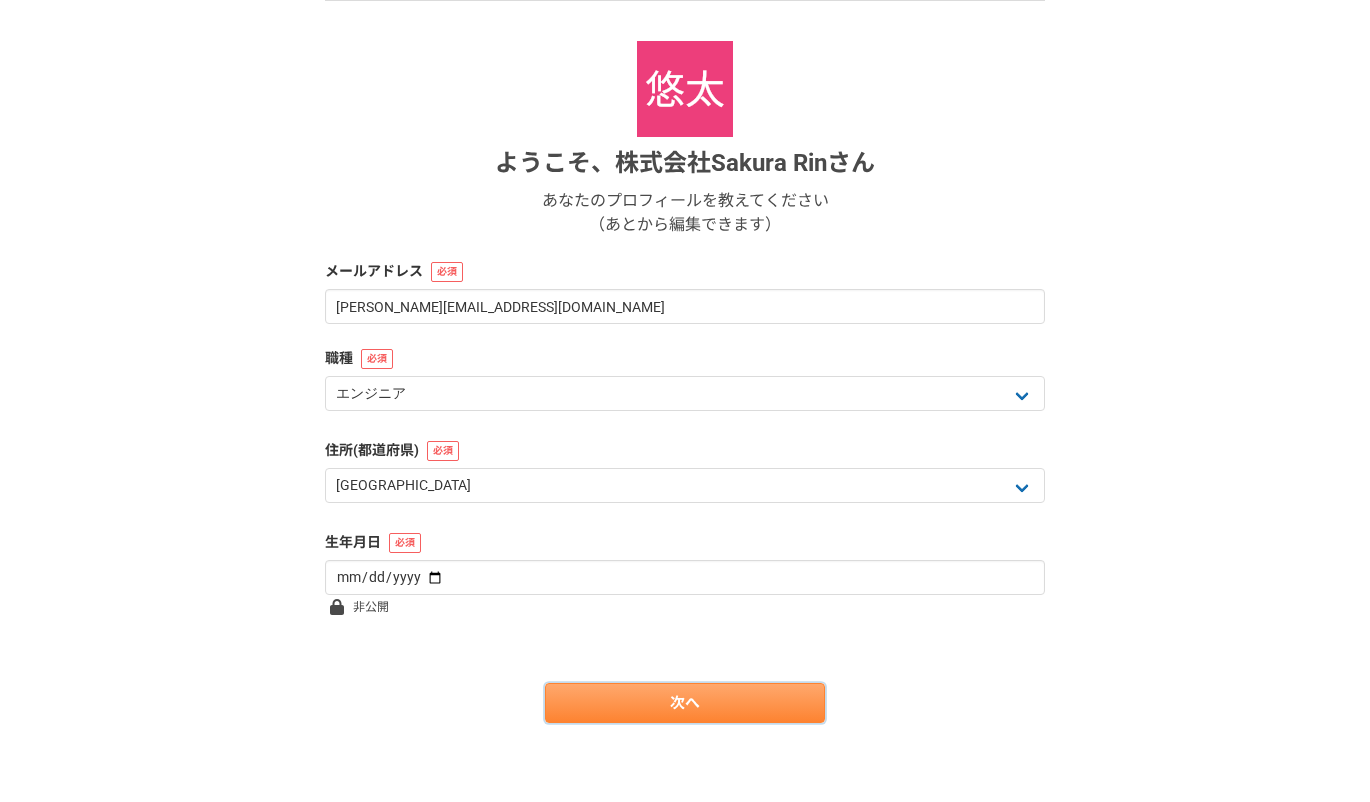 click on "次へ" at bounding box center [685, 703] 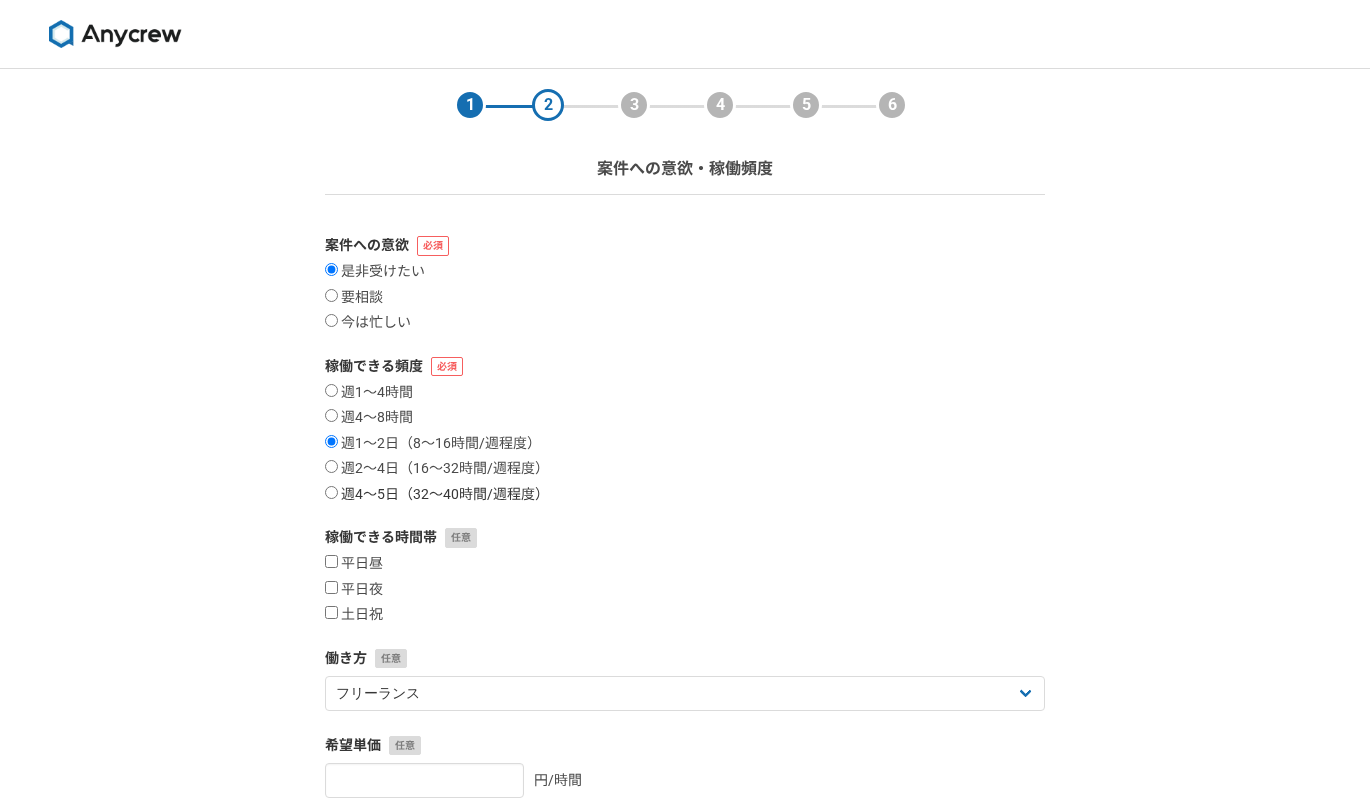 click on "週4〜5日（32〜40時間/週程度）" at bounding box center [331, 492] 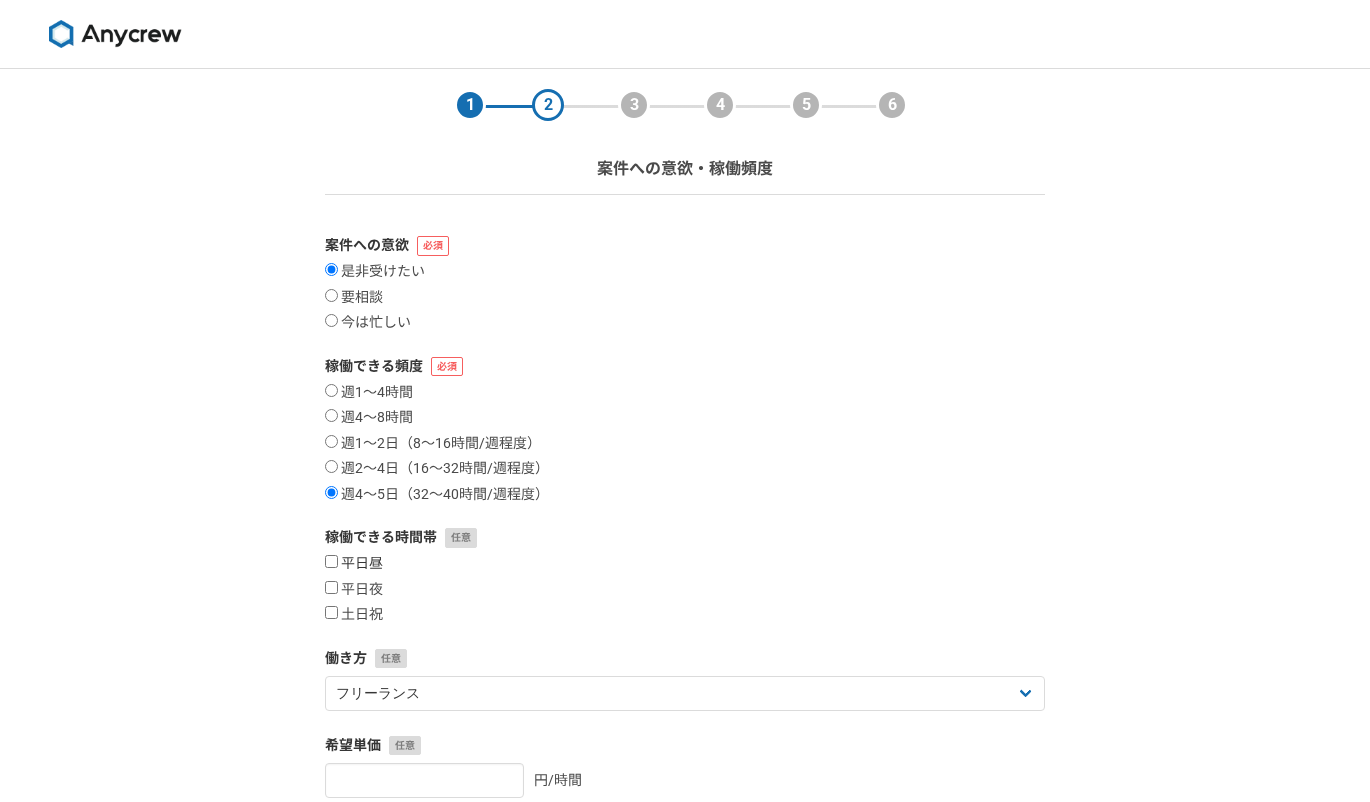 click on "平日昼" at bounding box center [331, 561] 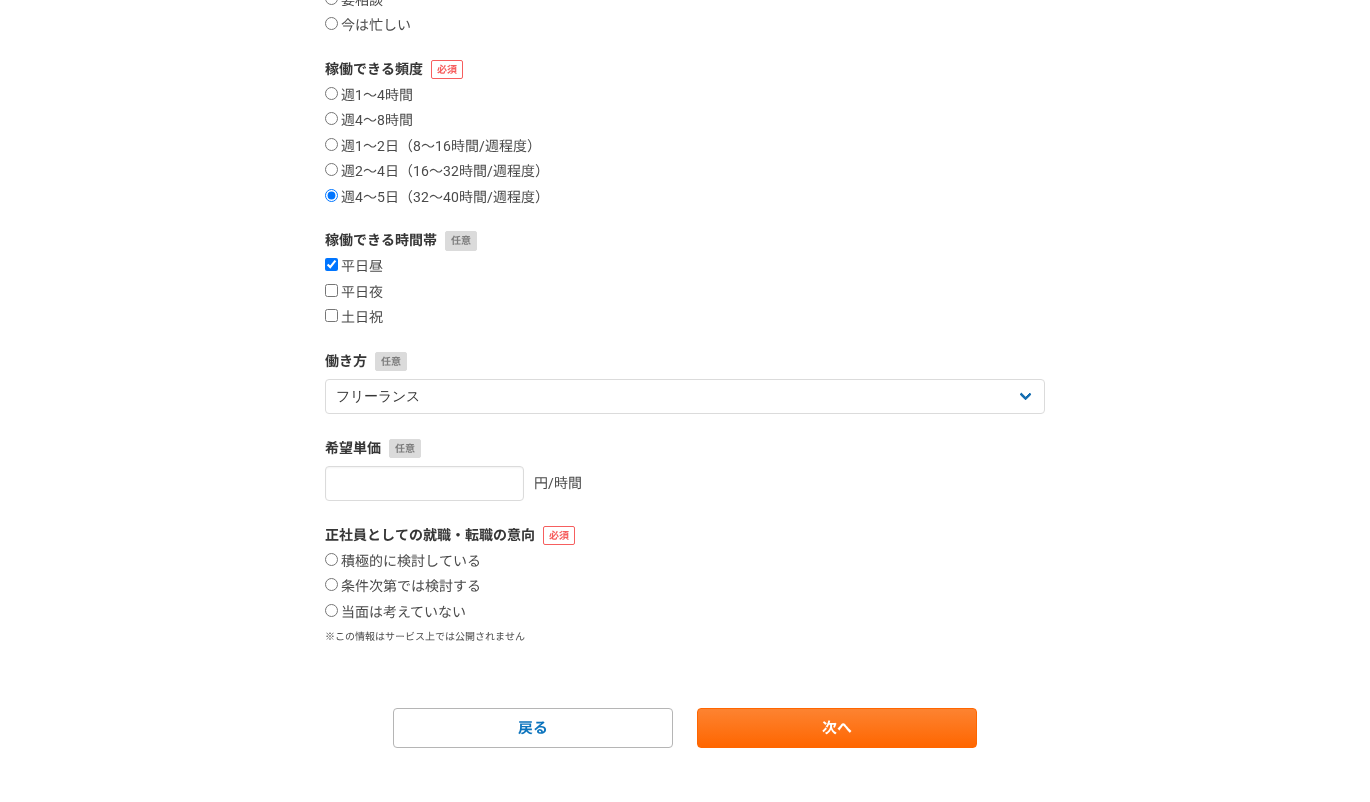 scroll, scrollTop: 322, scrollLeft: 0, axis: vertical 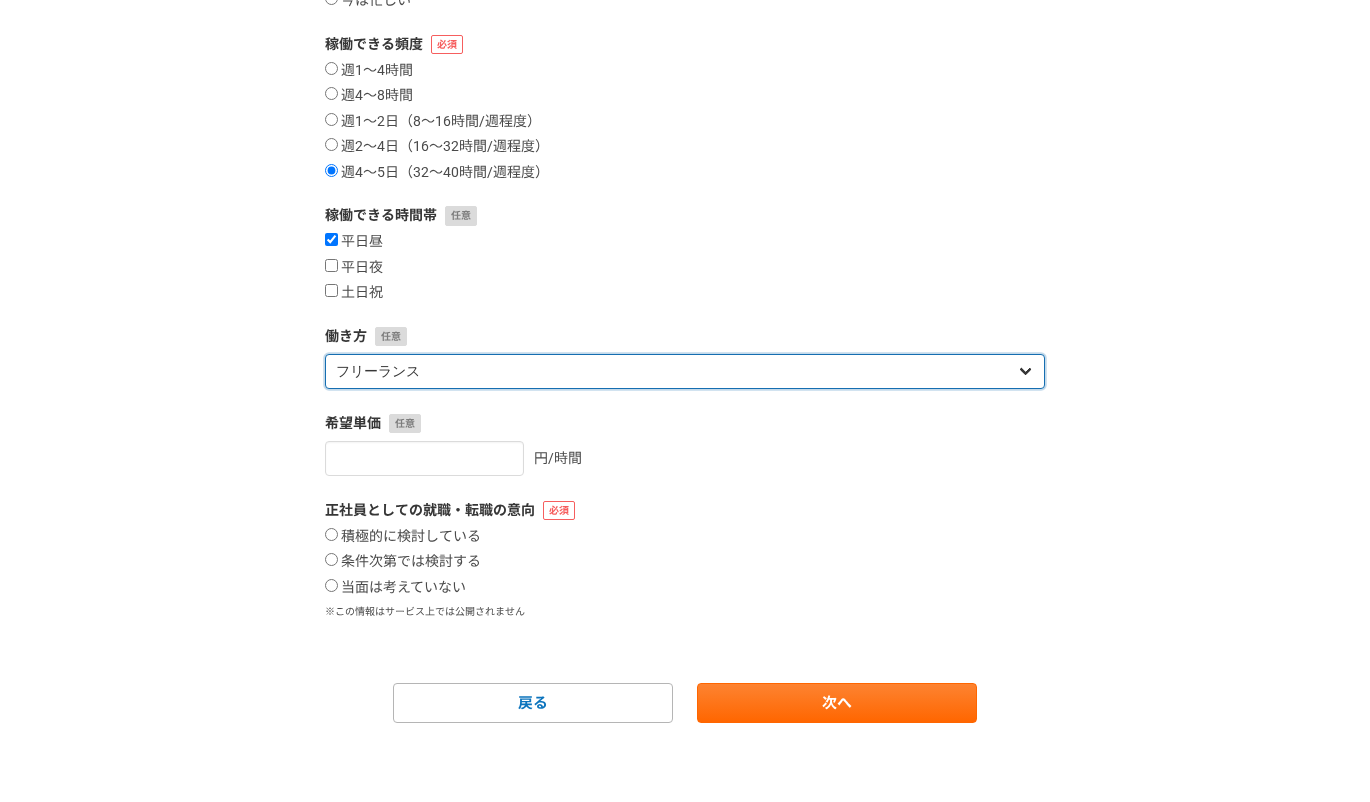 click on "フリーランス 副業 その他" at bounding box center [685, 371] 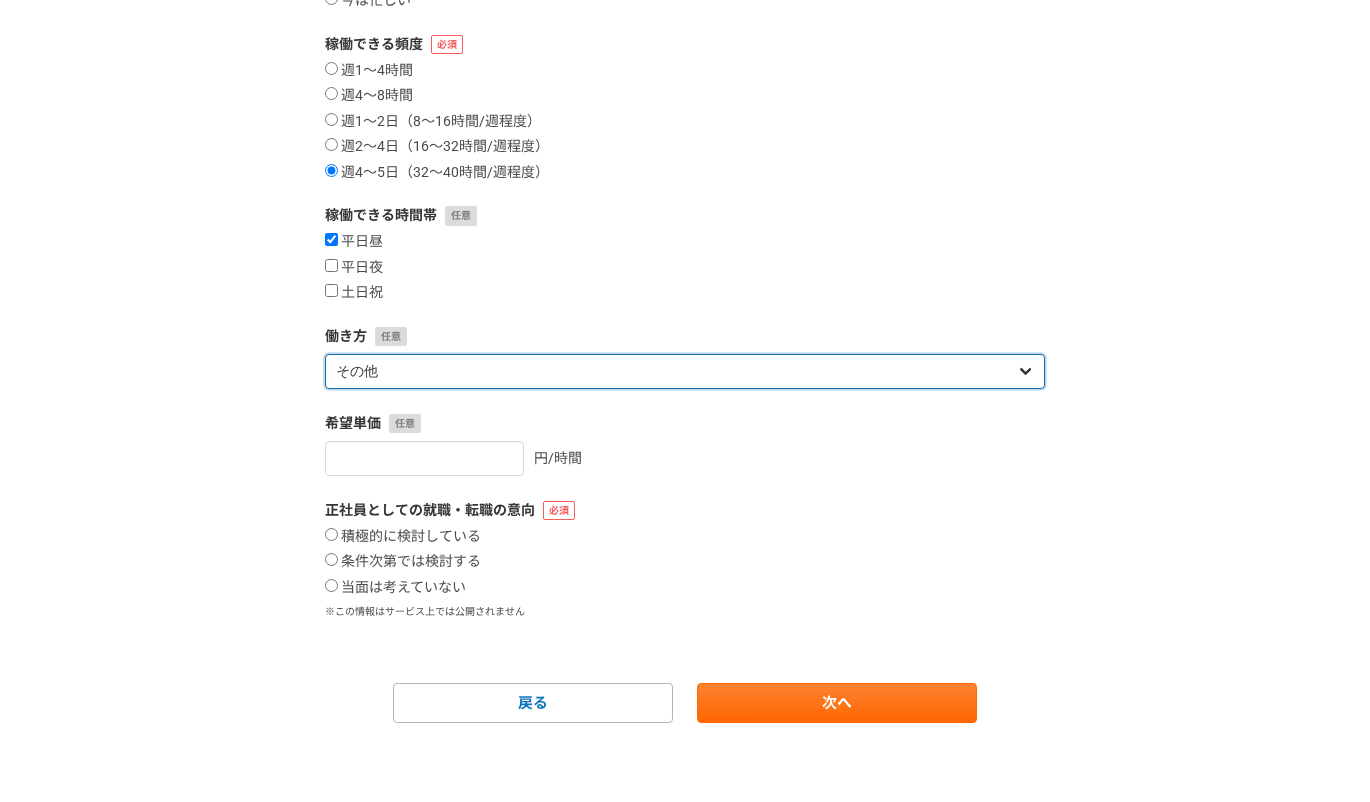 click on "フリーランス 副業 その他" at bounding box center [685, 371] 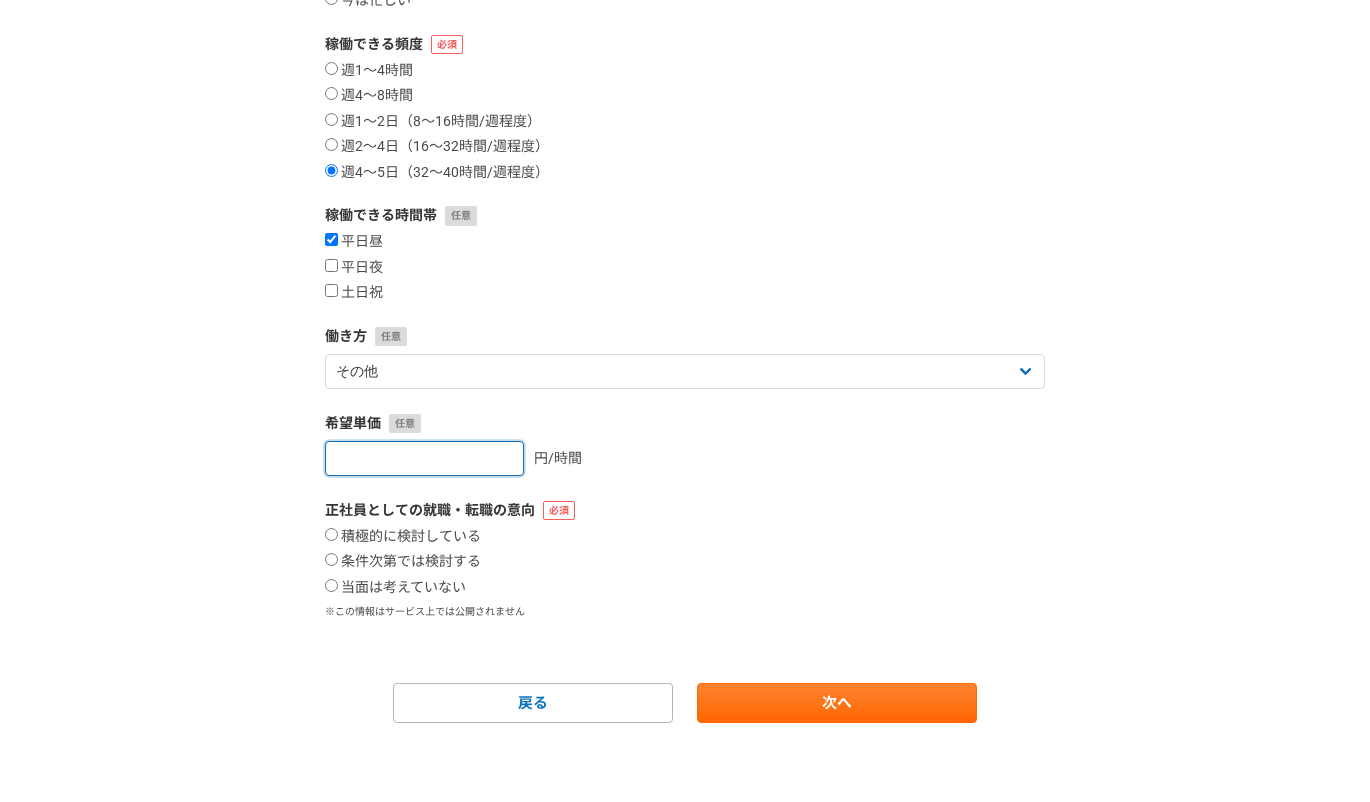 click at bounding box center [424, 458] 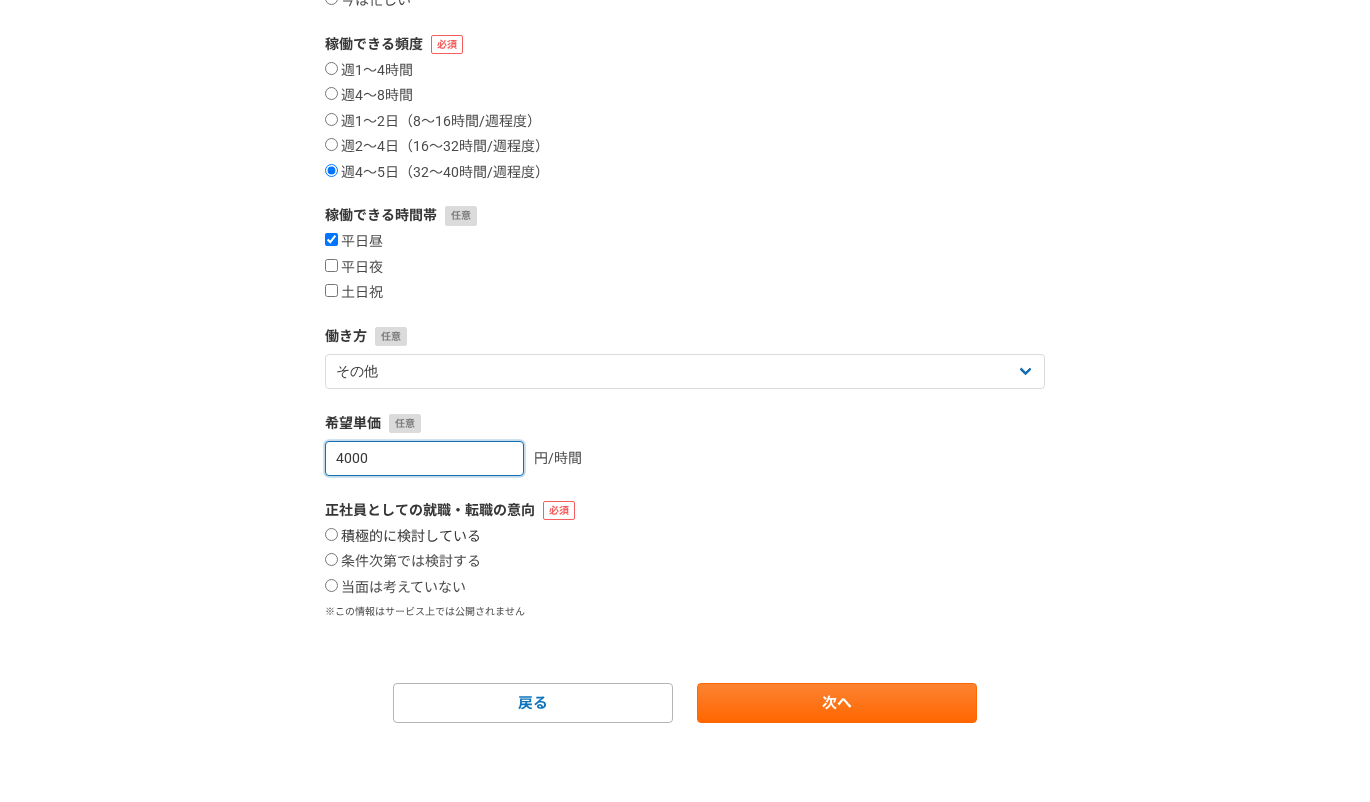 type on "4000" 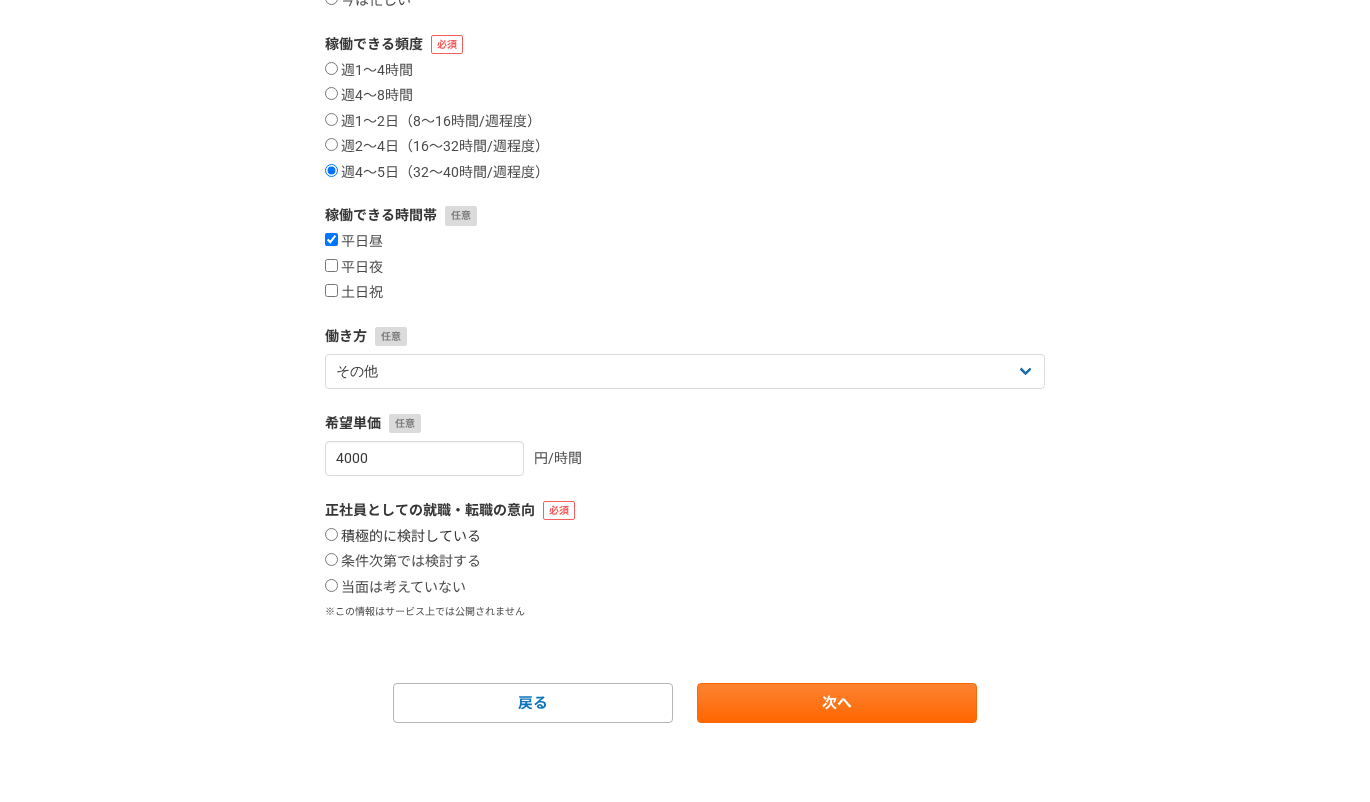 click on "積極的に検討している" at bounding box center (331, 534) 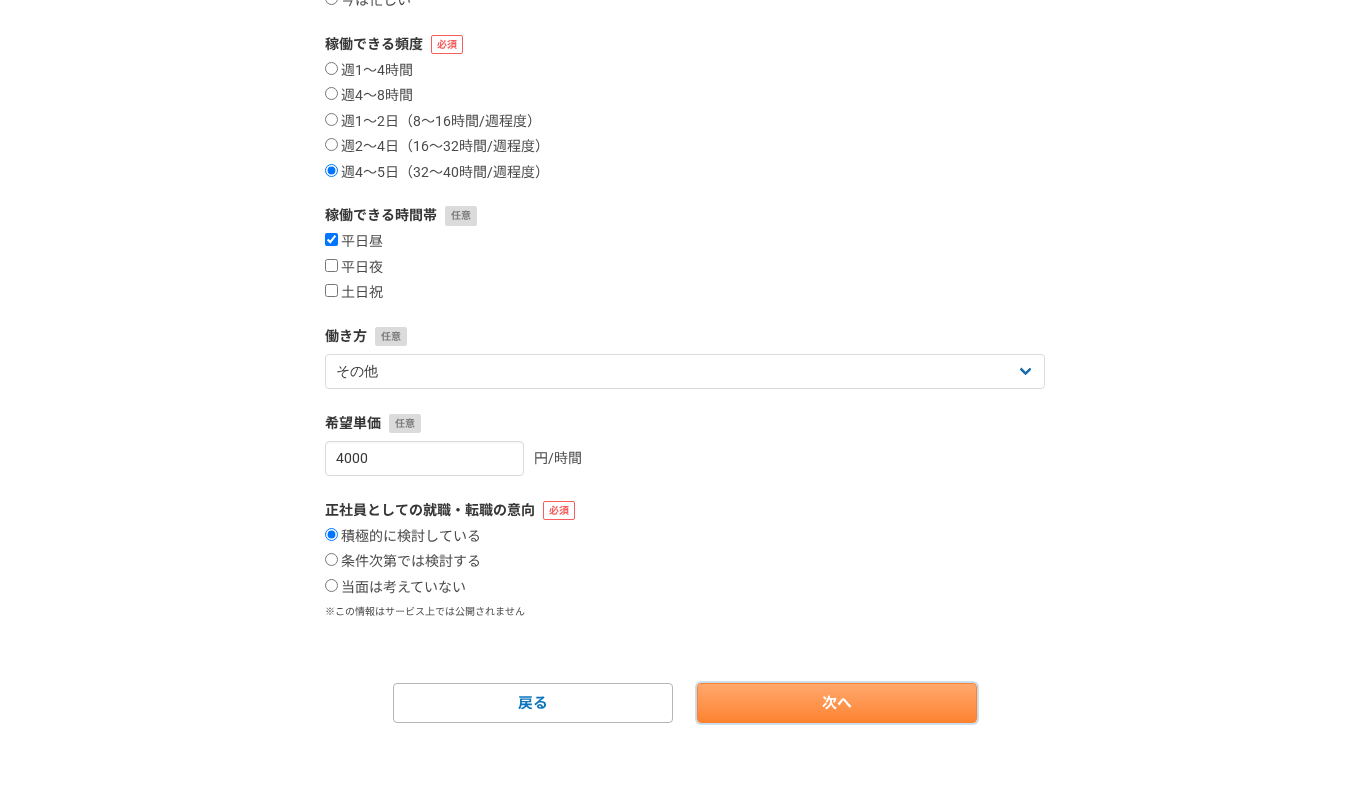 click on "次へ" at bounding box center [837, 703] 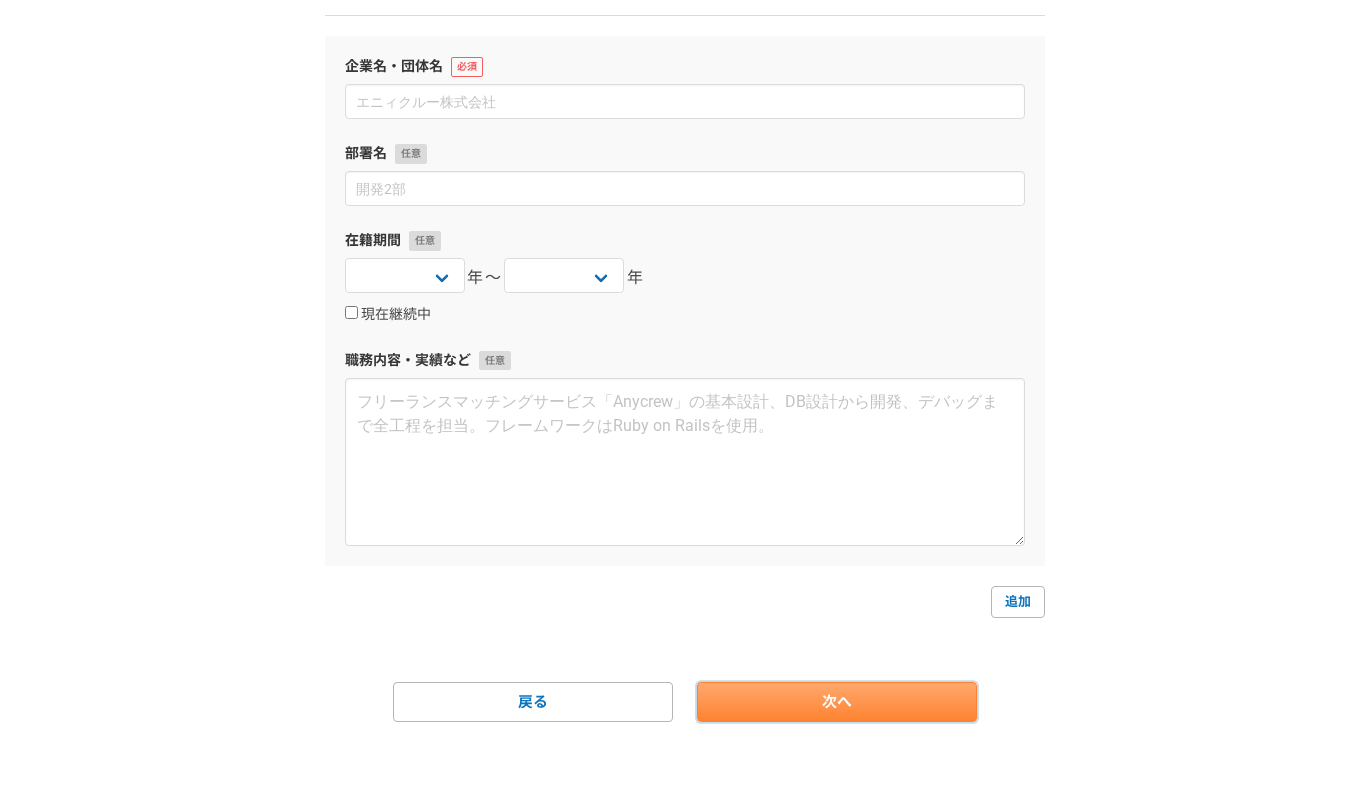 scroll, scrollTop: 0, scrollLeft: 0, axis: both 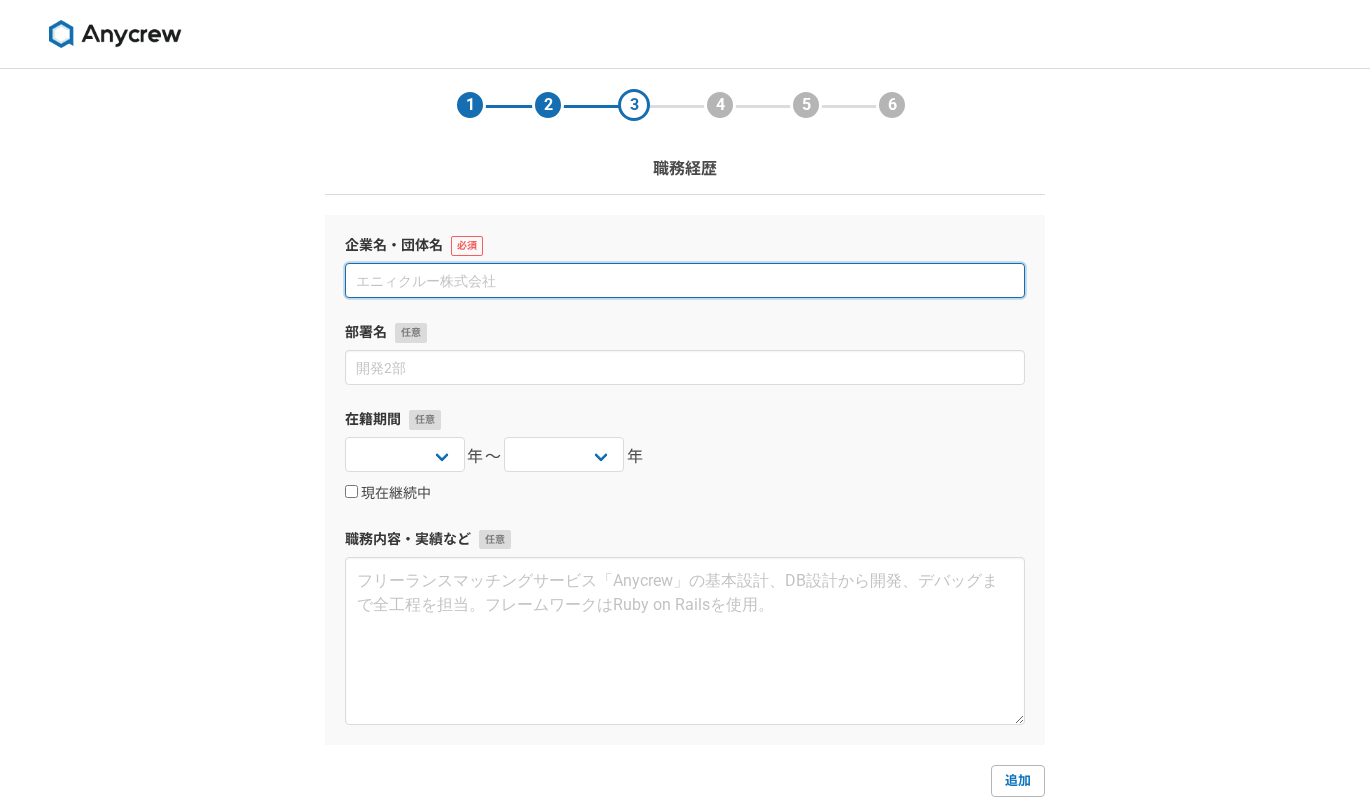 click at bounding box center (685, 280) 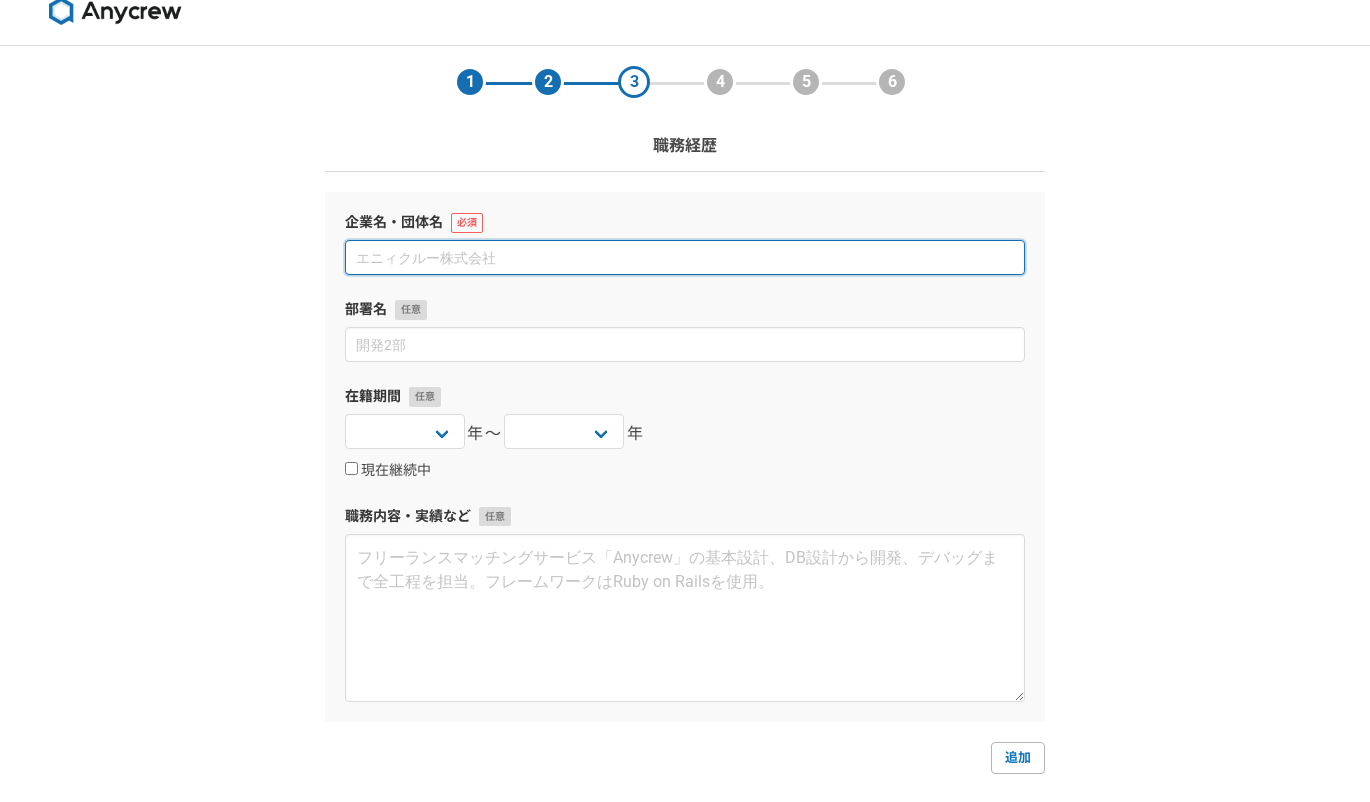 scroll, scrollTop: 0, scrollLeft: 0, axis: both 